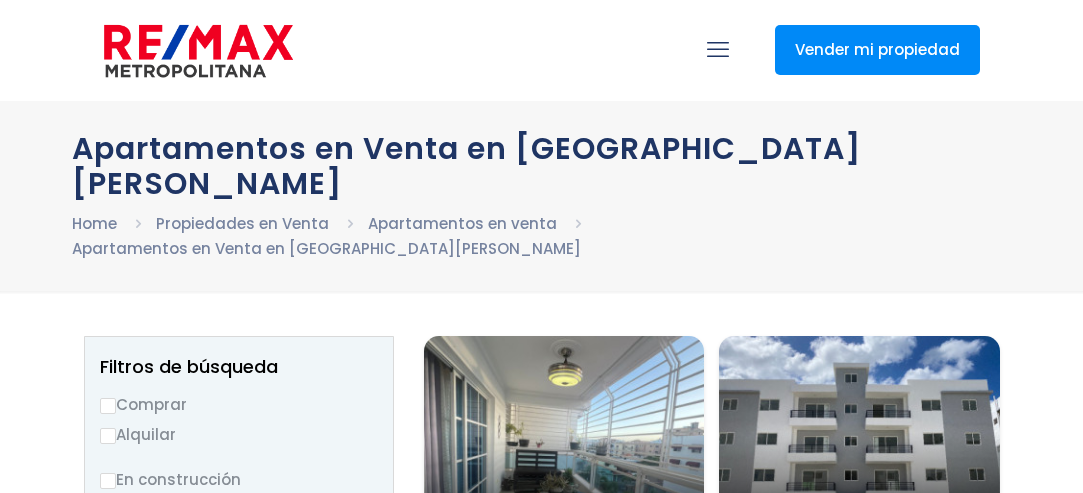 select 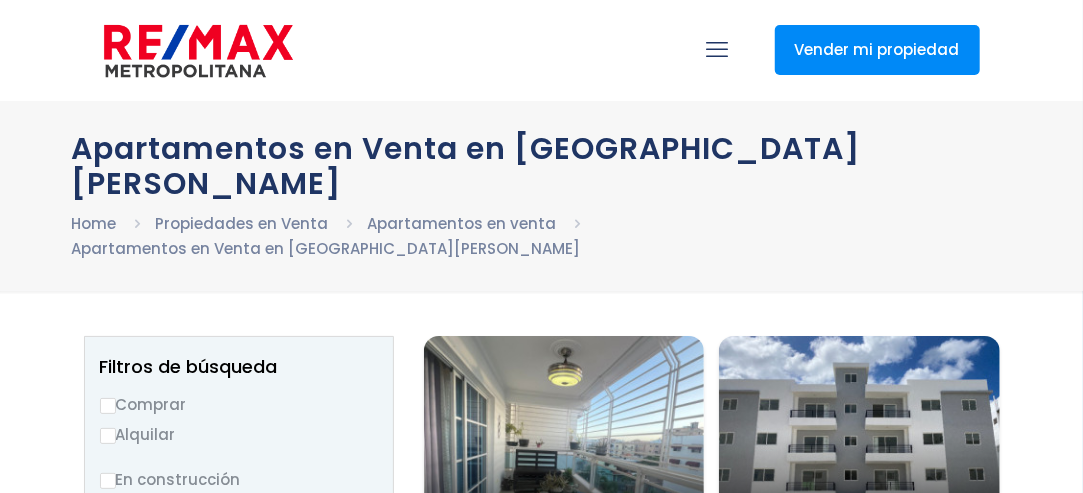 scroll, scrollTop: 0, scrollLeft: 0, axis: both 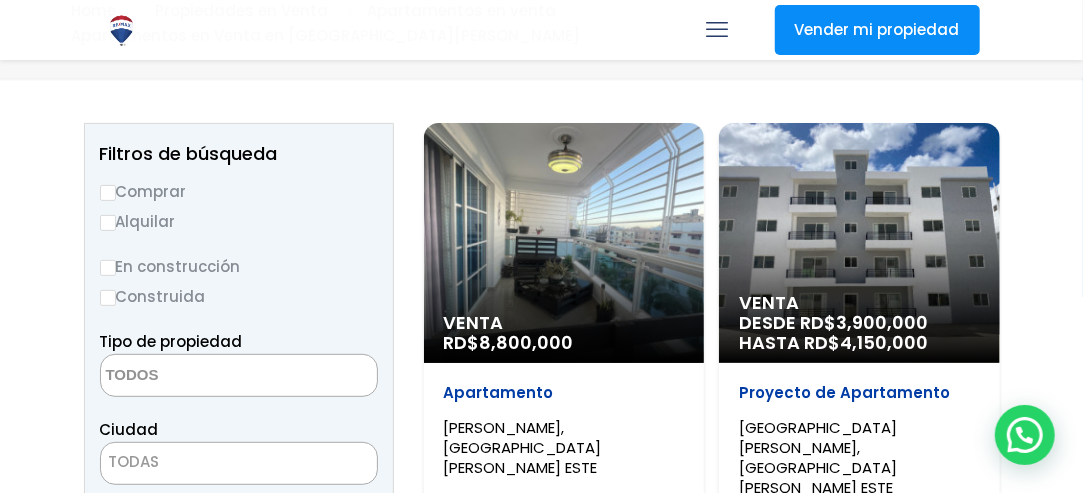 click on "Construida" at bounding box center [108, 298] 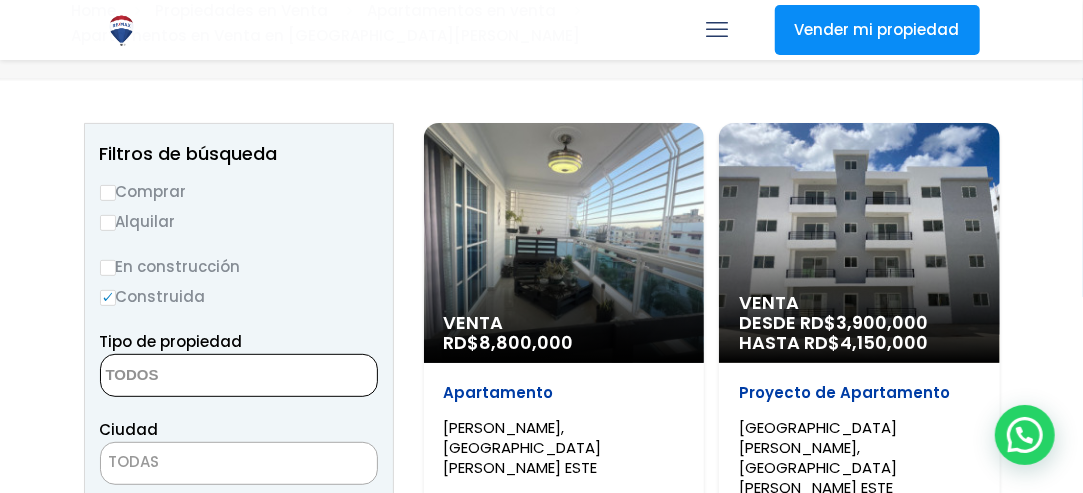 click at bounding box center [198, 376] 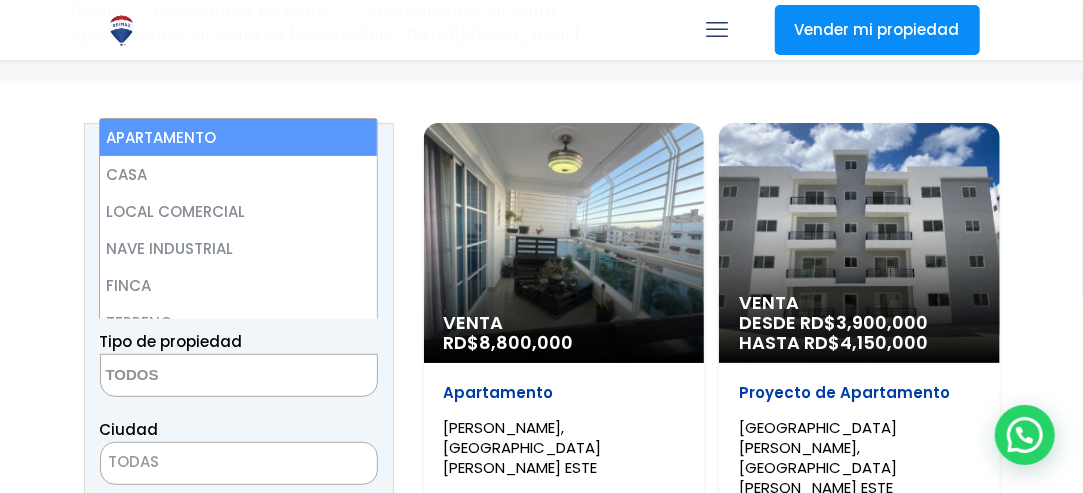 select on "apartment" 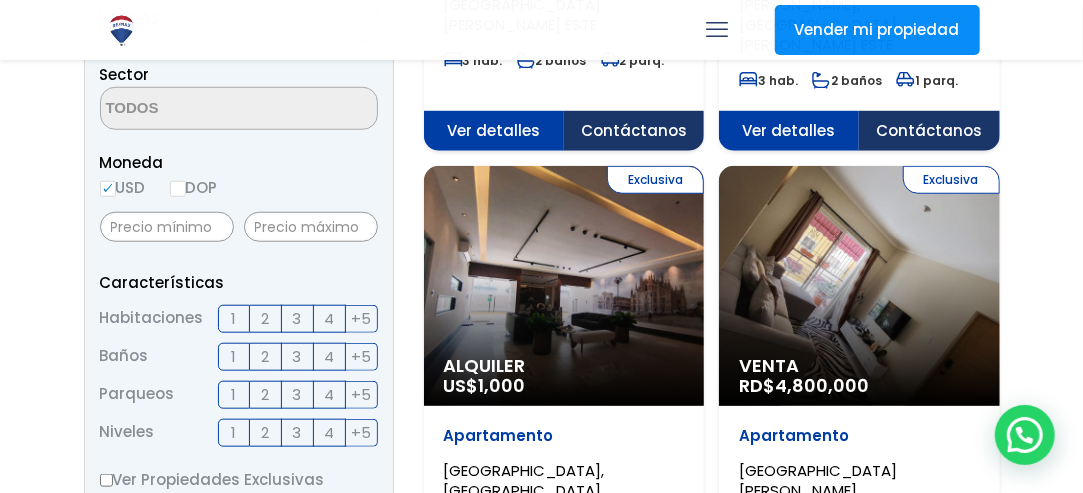 scroll, scrollTop: 667, scrollLeft: 0, axis: vertical 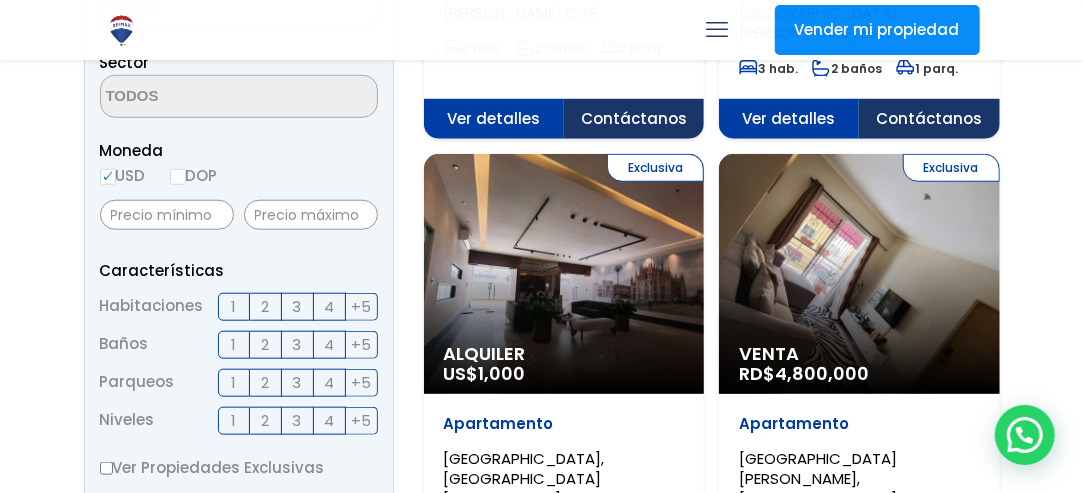 click on "3" at bounding box center (297, 306) 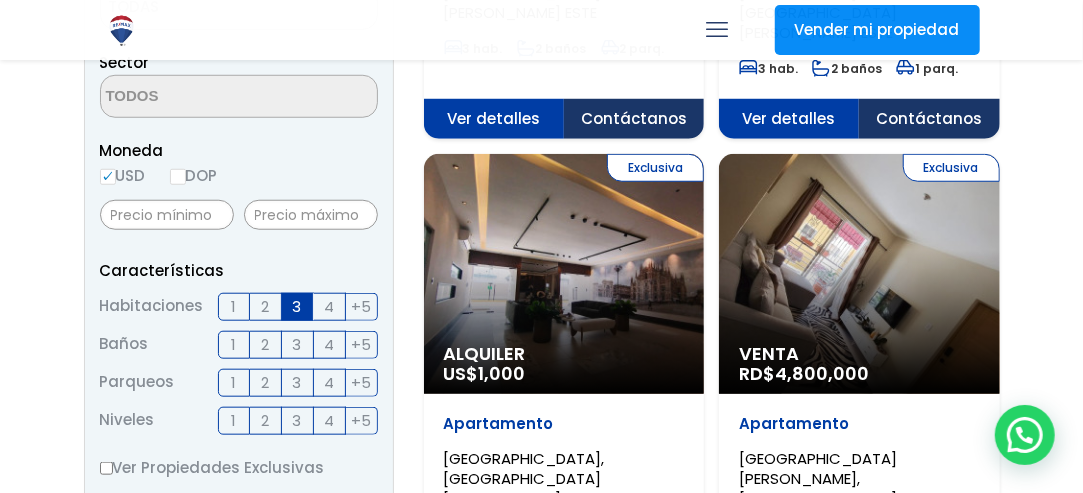click on "2" at bounding box center (265, 344) 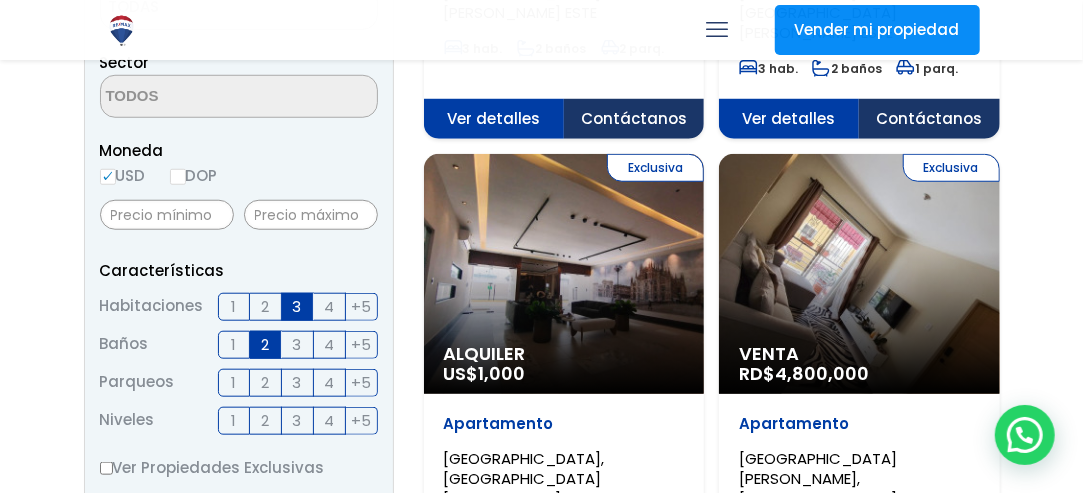 click on "1" at bounding box center [234, 383] 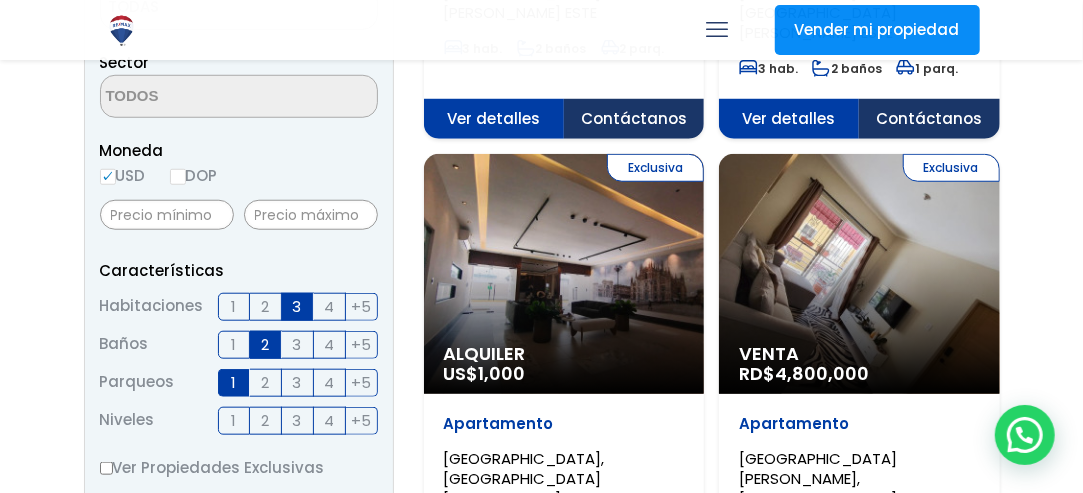 click on "2" at bounding box center (265, 420) 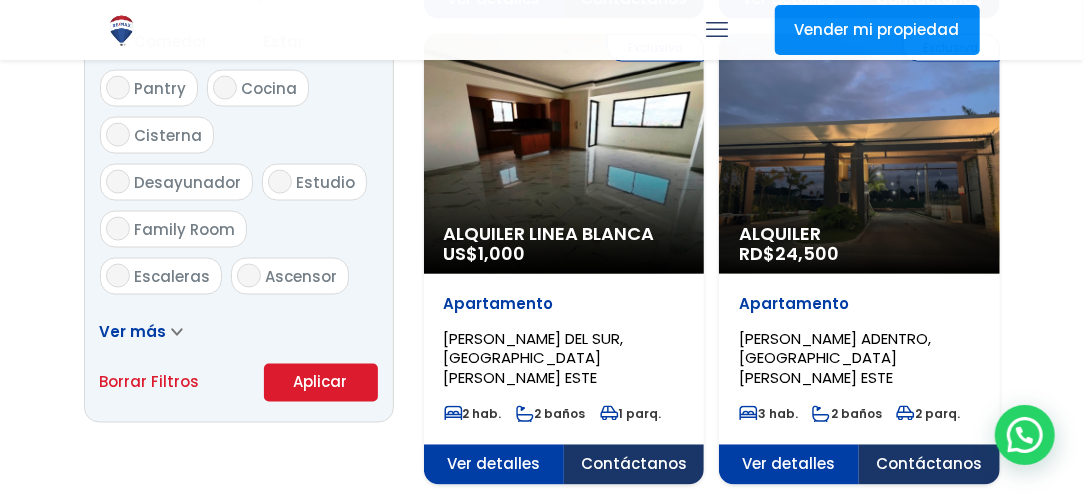 scroll, scrollTop: 1279, scrollLeft: 0, axis: vertical 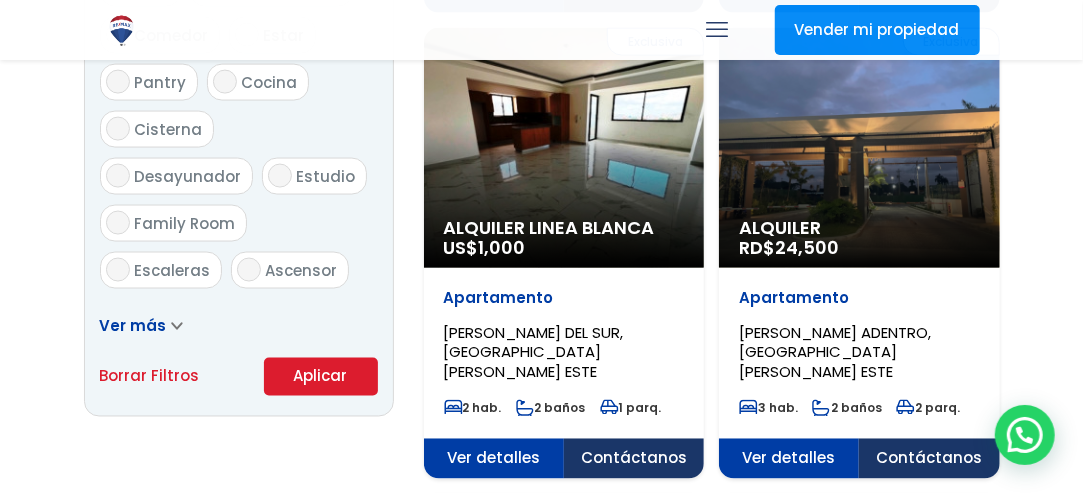 click on "Aplicar" at bounding box center (321, 377) 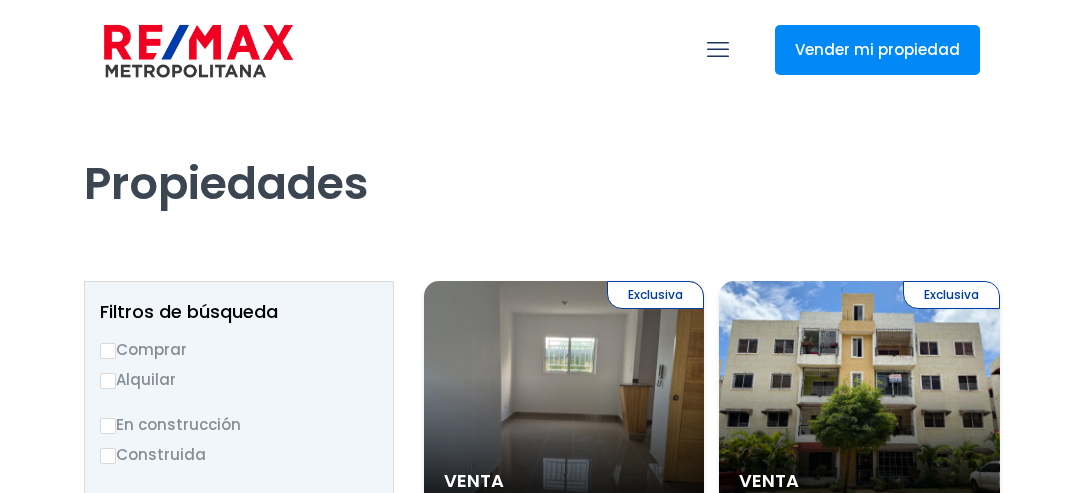 scroll, scrollTop: 0, scrollLeft: 0, axis: both 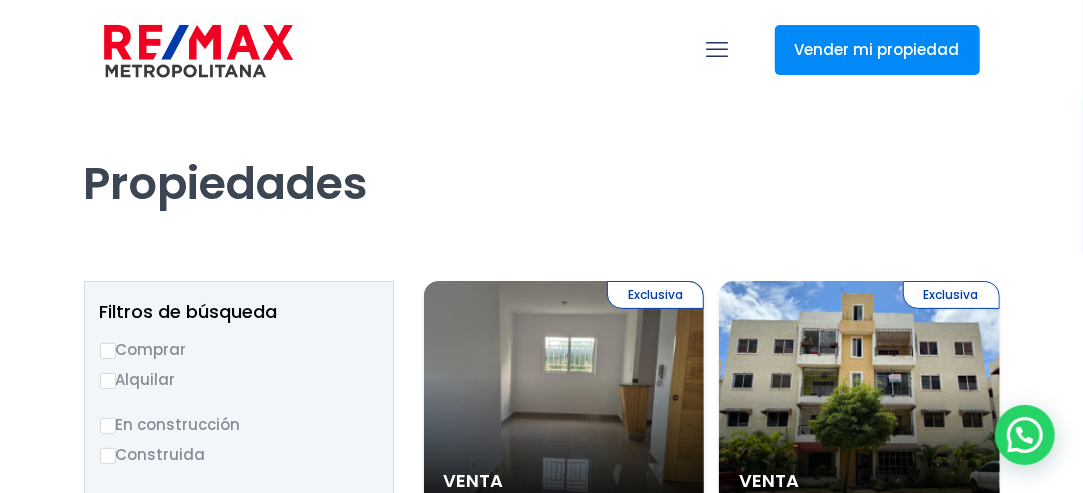 click on "Comprar" at bounding box center [108, 351] 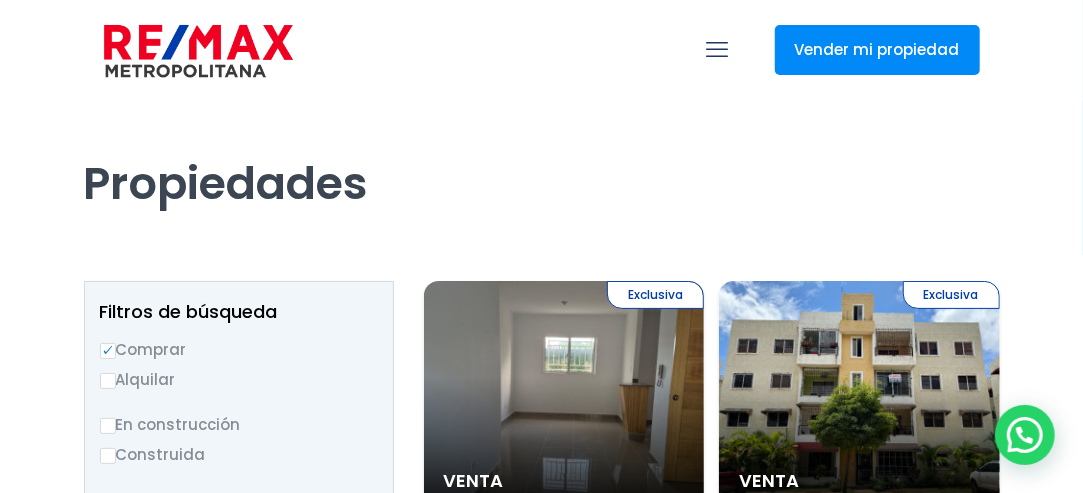 click on "Construida" at bounding box center (108, 456) 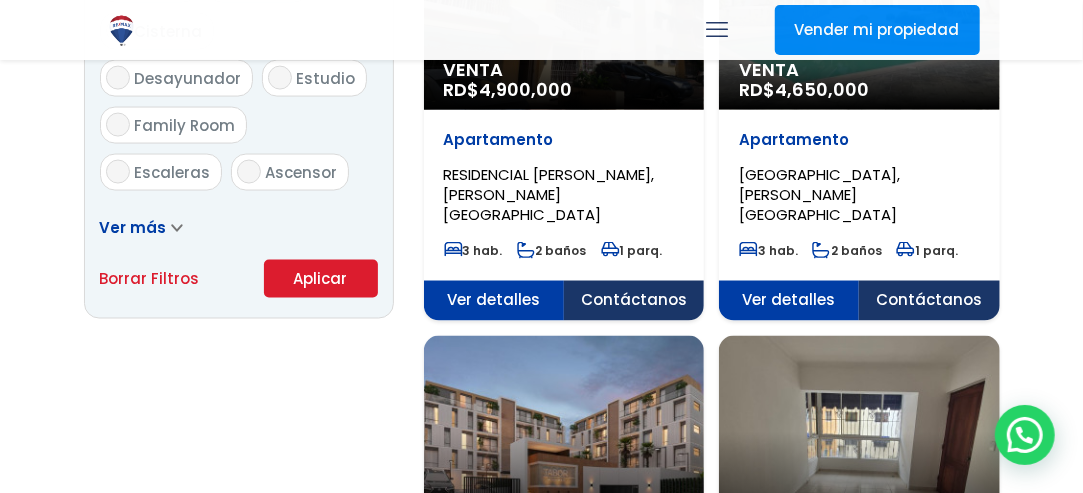 scroll, scrollTop: 1328, scrollLeft: 0, axis: vertical 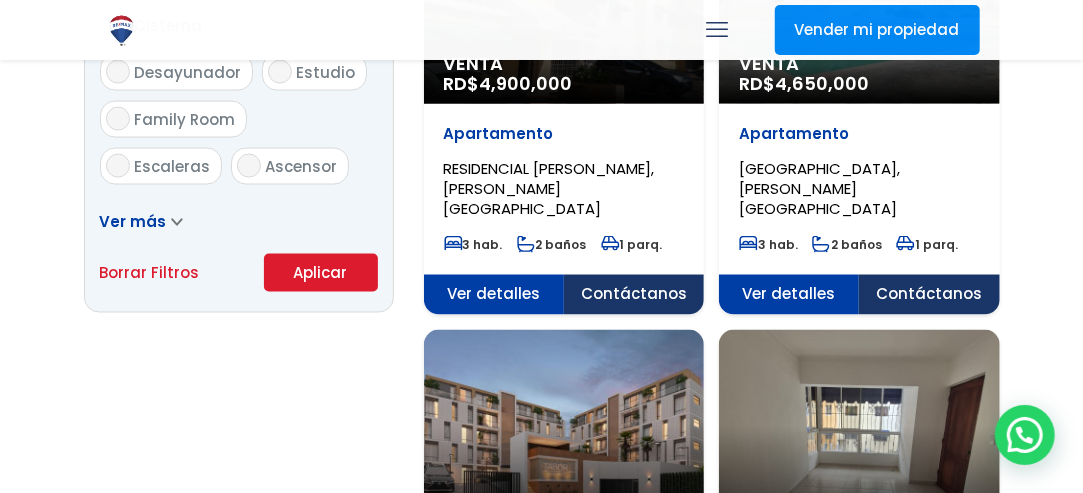 click on "Aplicar" at bounding box center (321, 273) 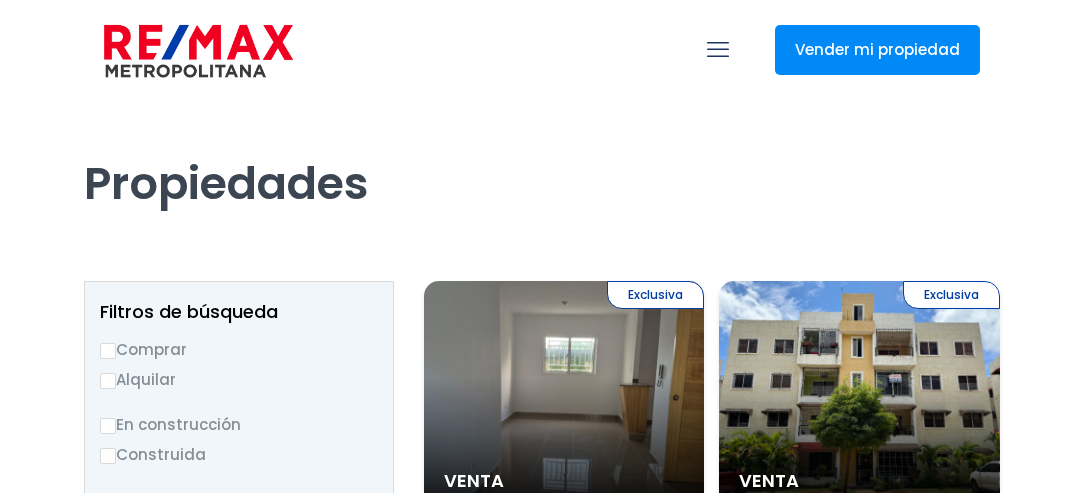scroll, scrollTop: 0, scrollLeft: 0, axis: both 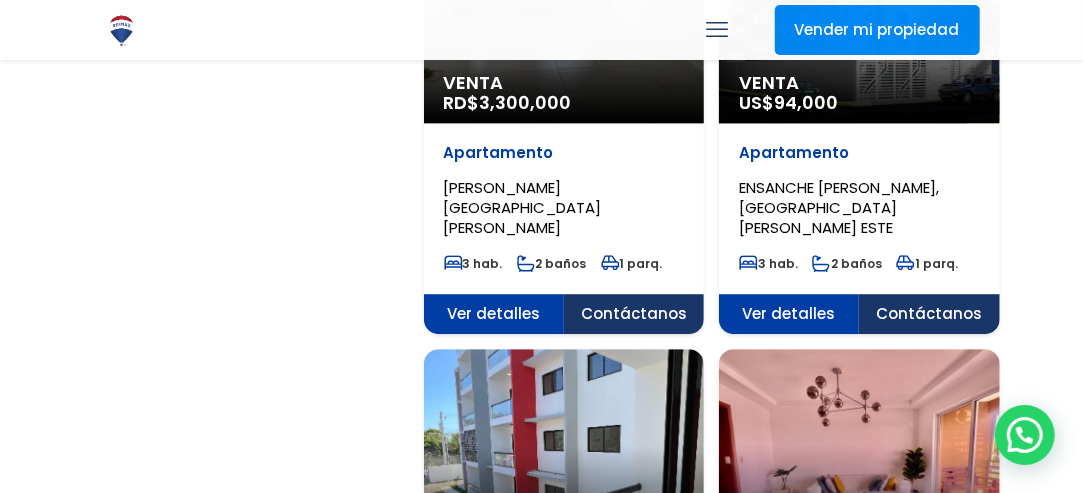 click on "Apartamento" at bounding box center [564, -1731] 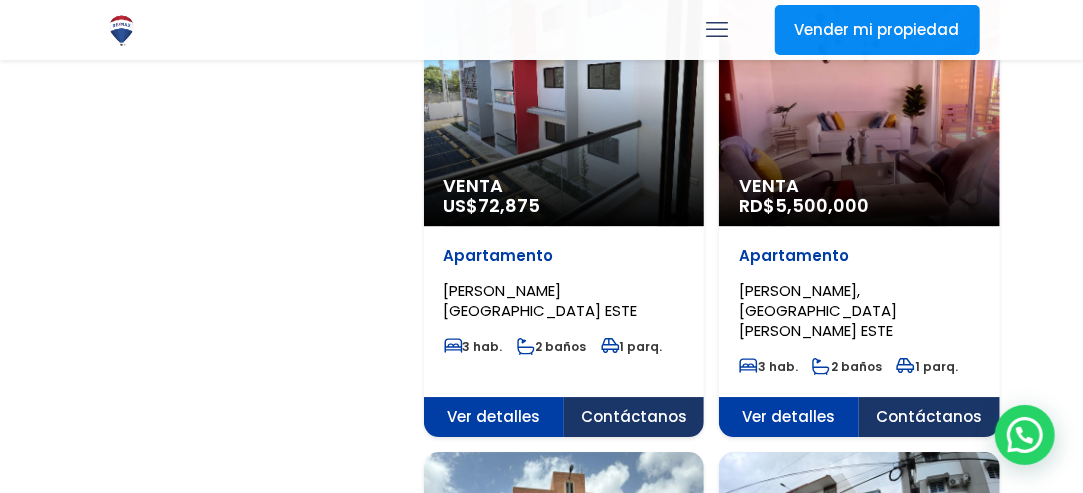 scroll, scrollTop: 2656, scrollLeft: 0, axis: vertical 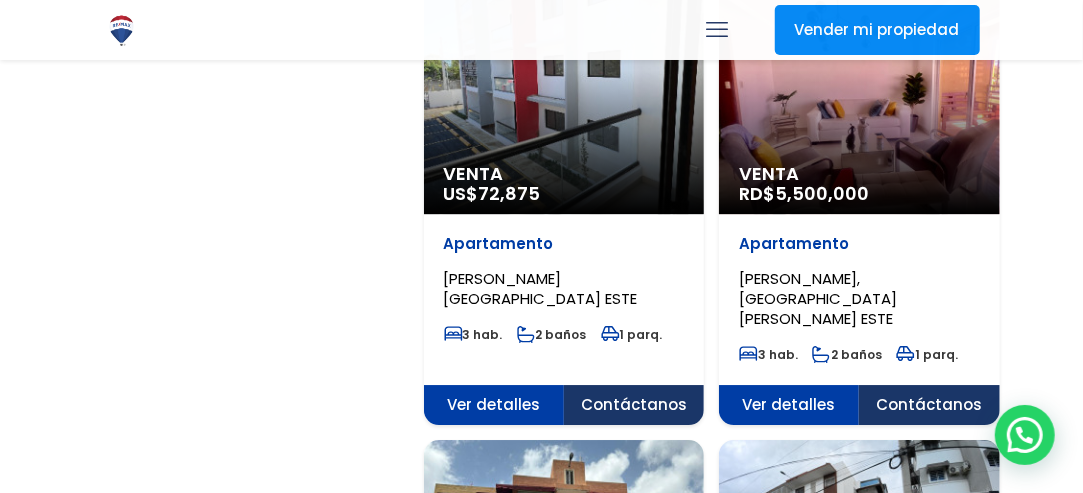 click on "Venta" at bounding box center (564, -2176) 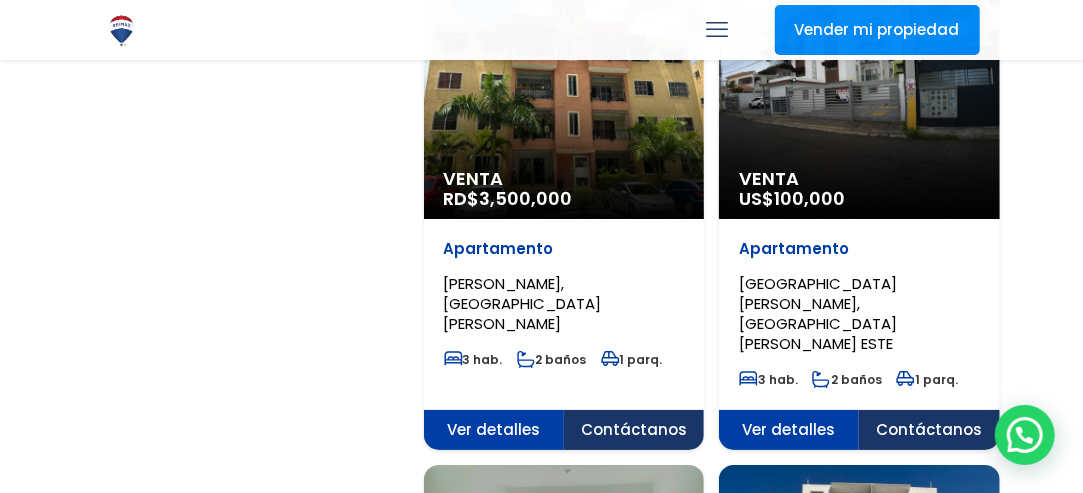 scroll, scrollTop: 3124, scrollLeft: 0, axis: vertical 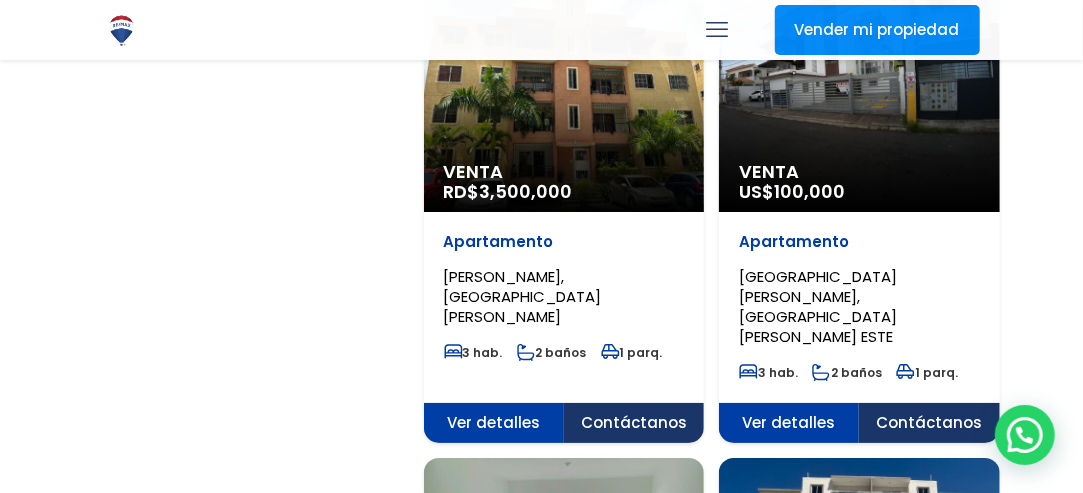 click on "Venta
US$  100,000" at bounding box center [564, -2724] 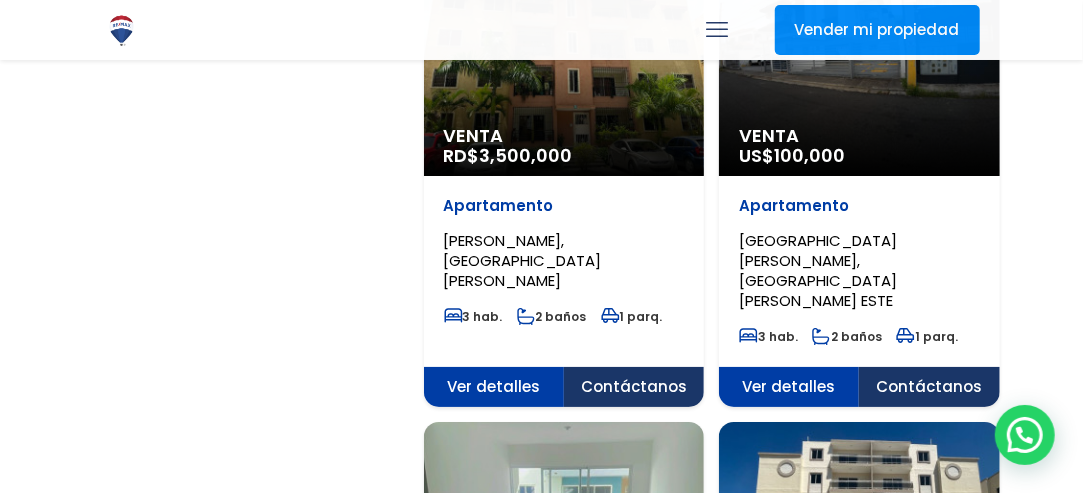 scroll, scrollTop: 3178, scrollLeft: 0, axis: vertical 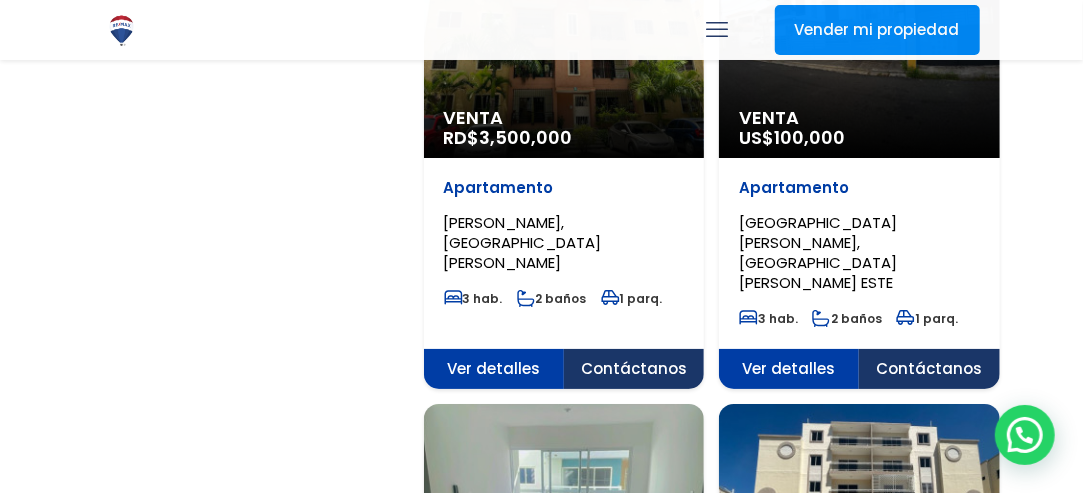 click on "Venta
RD$  3,500,000" at bounding box center (564, -2778) 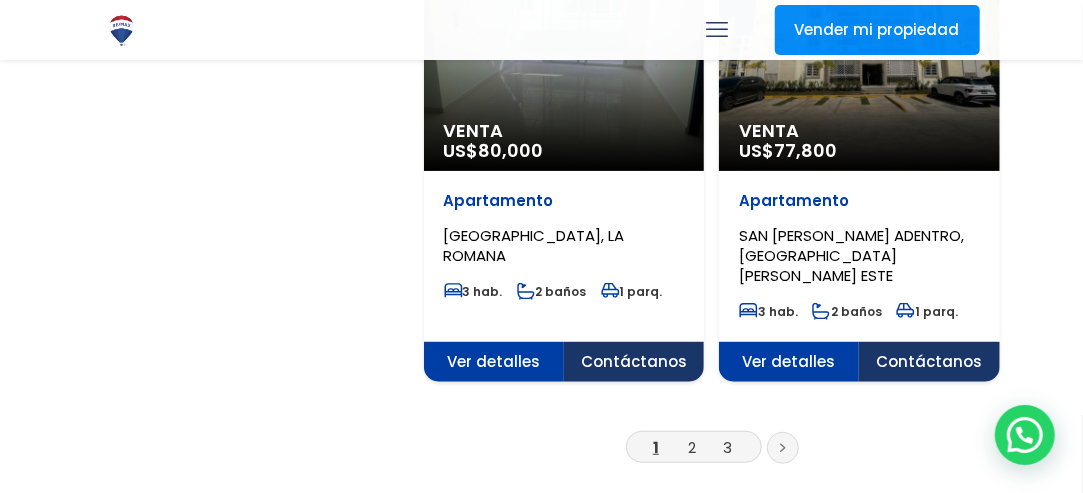 scroll, scrollTop: 3682, scrollLeft: 0, axis: vertical 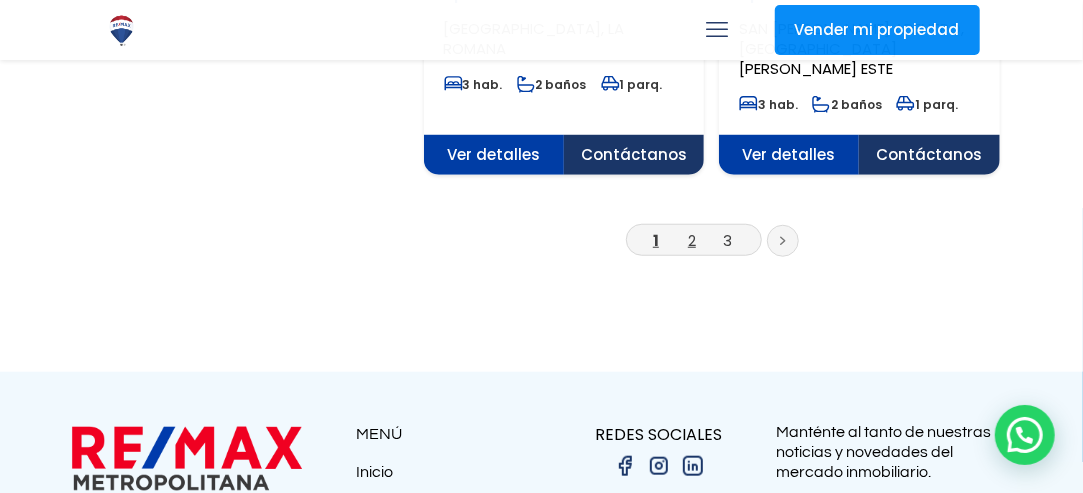 click on "2" at bounding box center (692, 240) 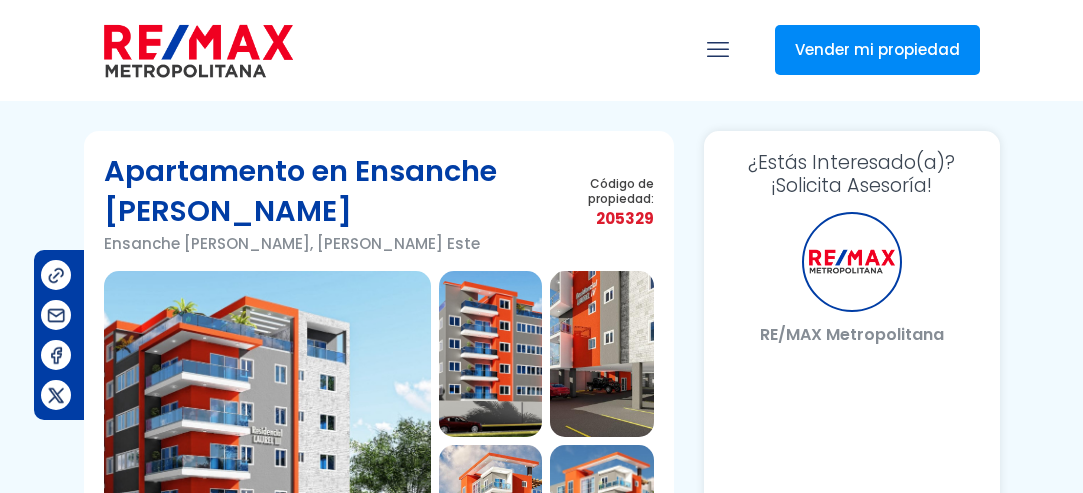 scroll, scrollTop: 0, scrollLeft: 0, axis: both 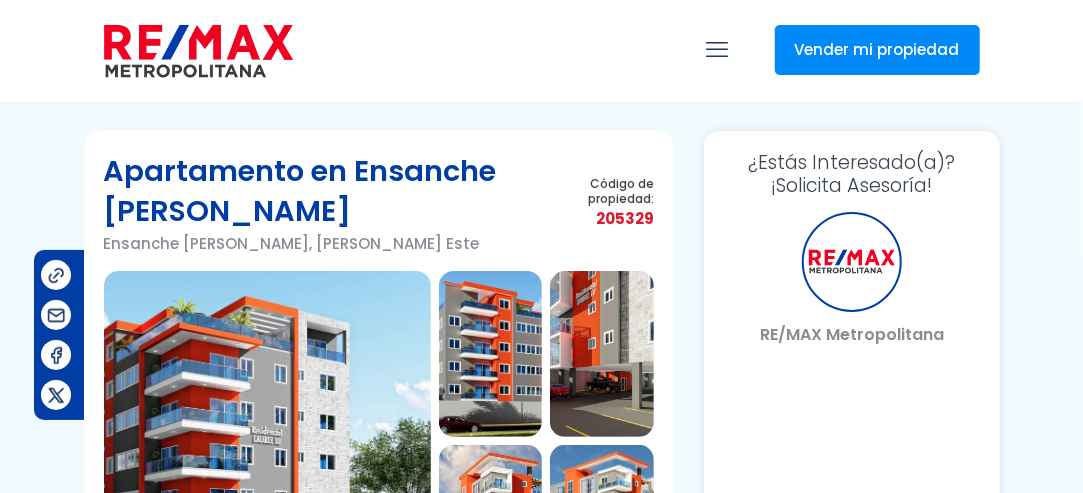 select on "AT" 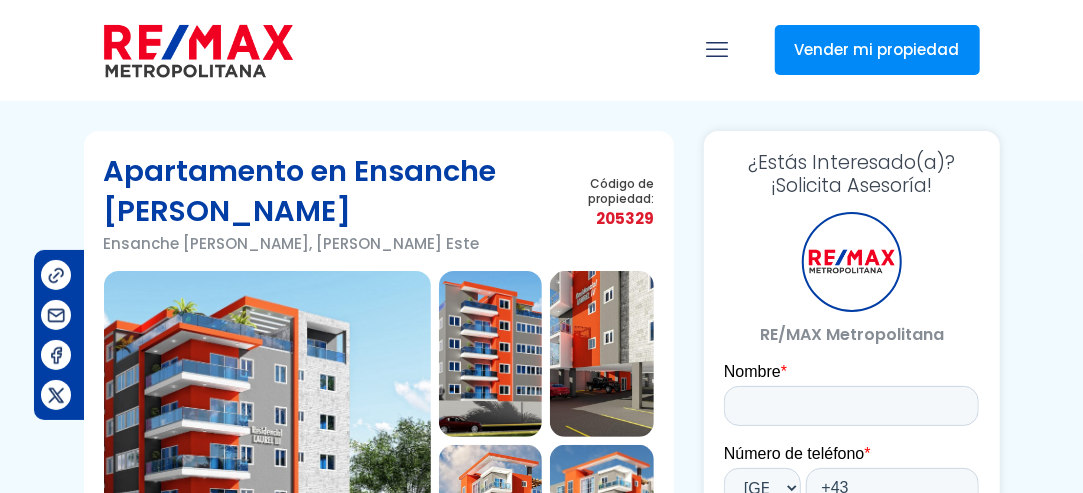 scroll, scrollTop: 0, scrollLeft: 0, axis: both 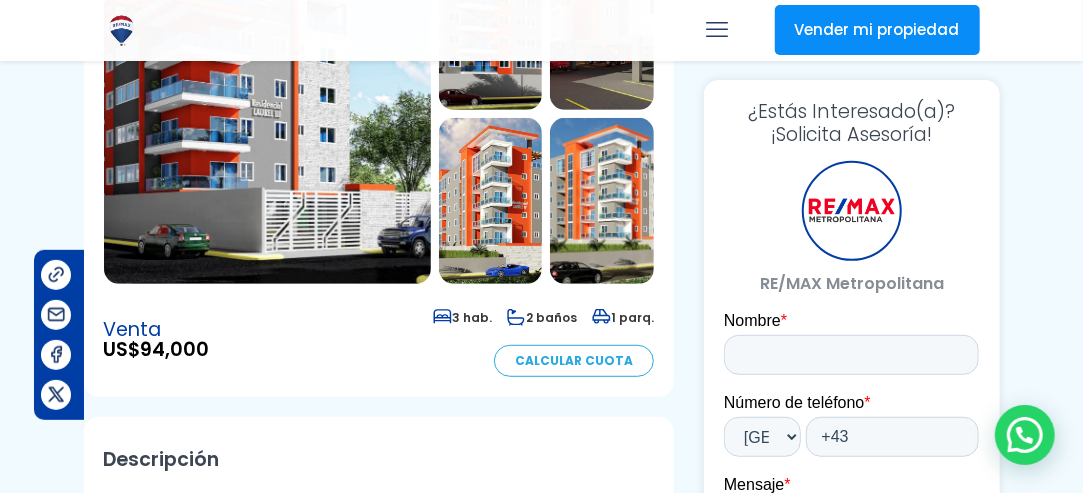click at bounding box center (267, 114) 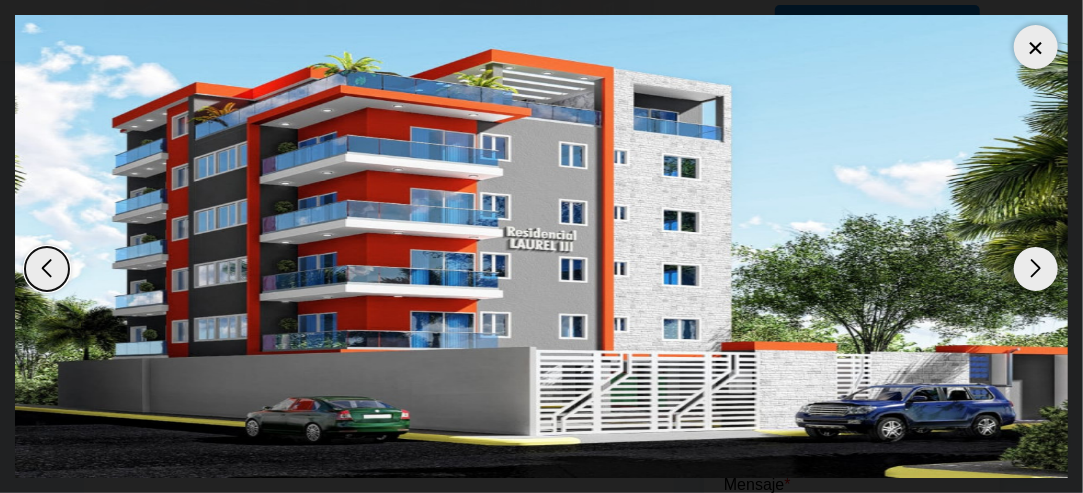 click at bounding box center [1036, 269] 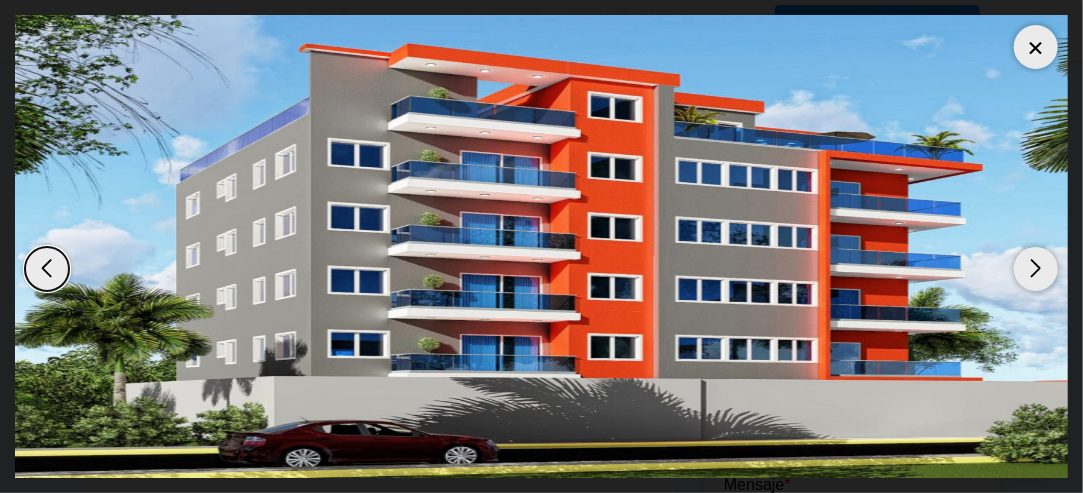 click at bounding box center [1036, 269] 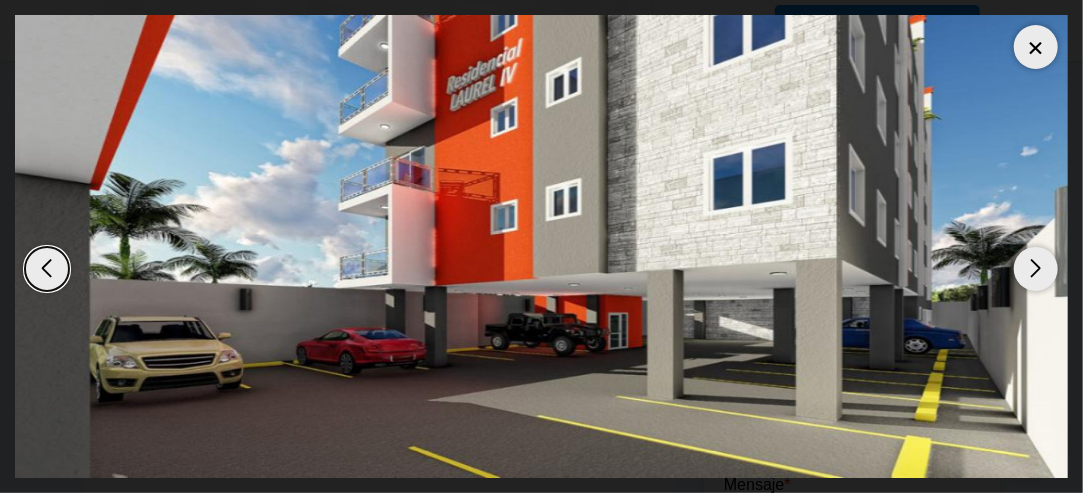 click at bounding box center (1036, 269) 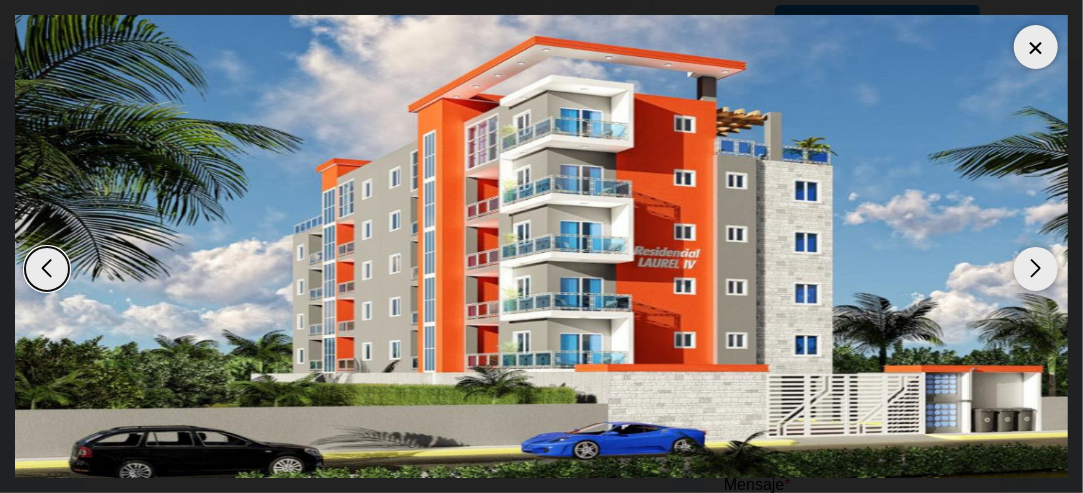 click at bounding box center (1036, 269) 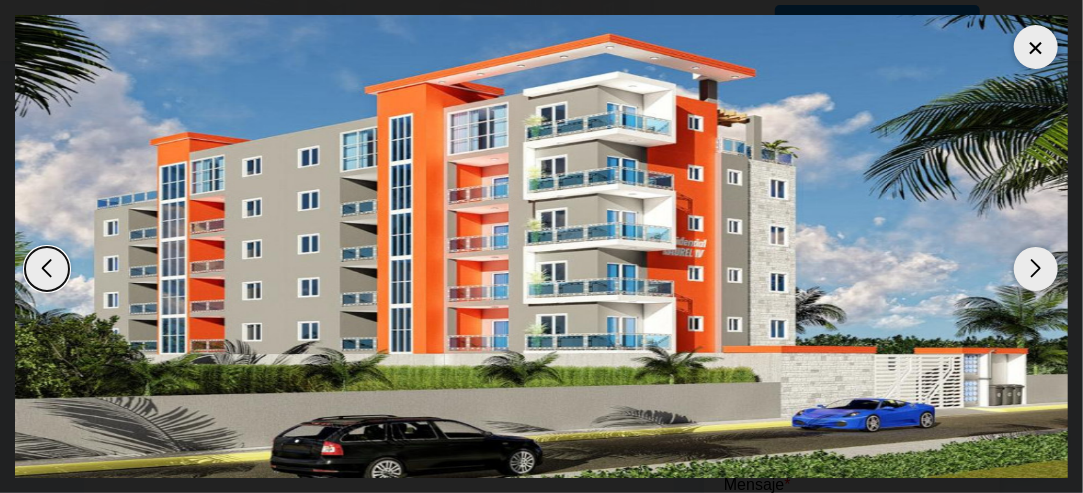 click at bounding box center [1036, 269] 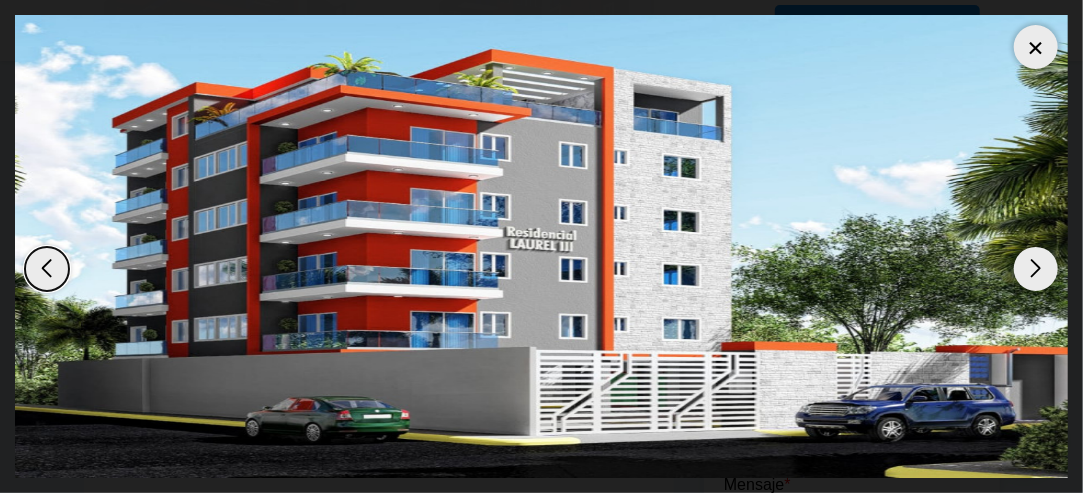 click at bounding box center (1036, 269) 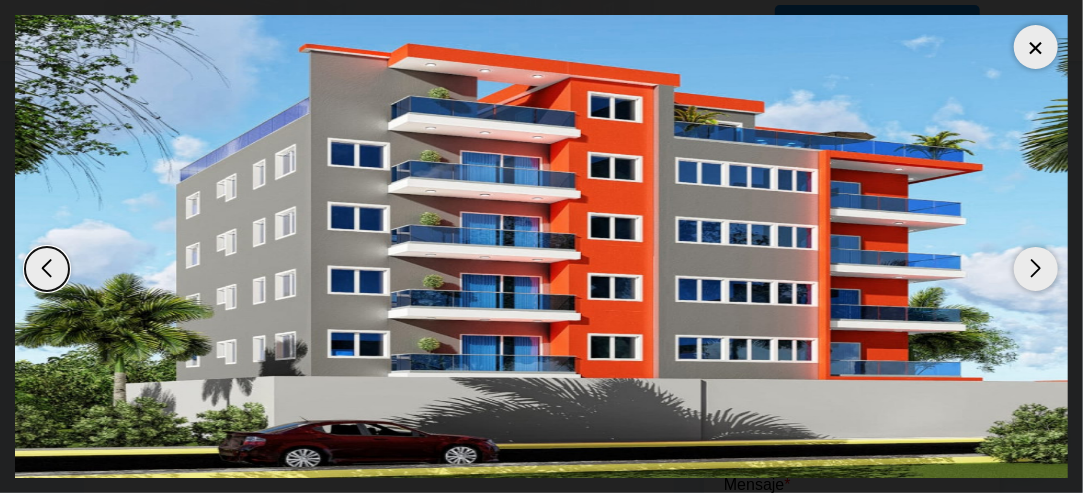 click at bounding box center (1036, 269) 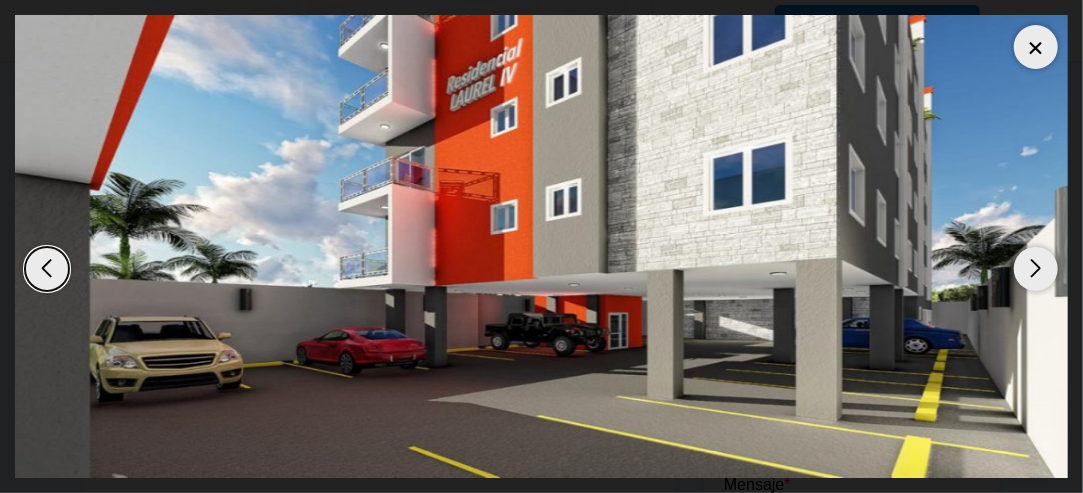 click at bounding box center (1036, 269) 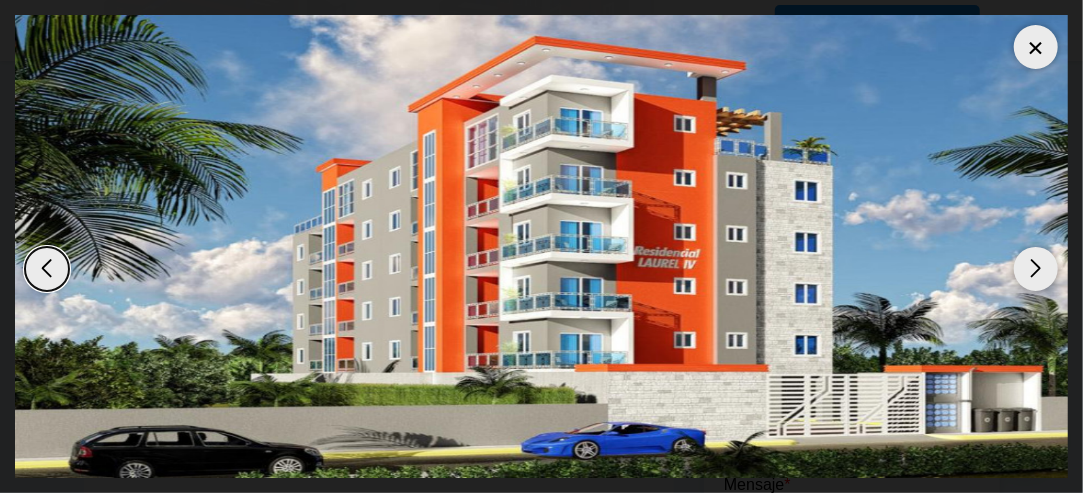 click at bounding box center [1036, 269] 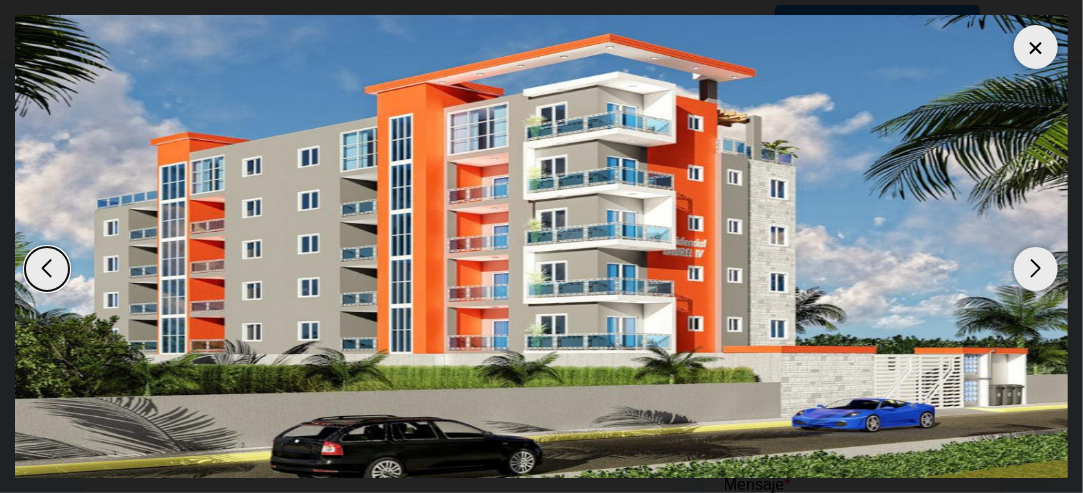 click at bounding box center [1036, 47] 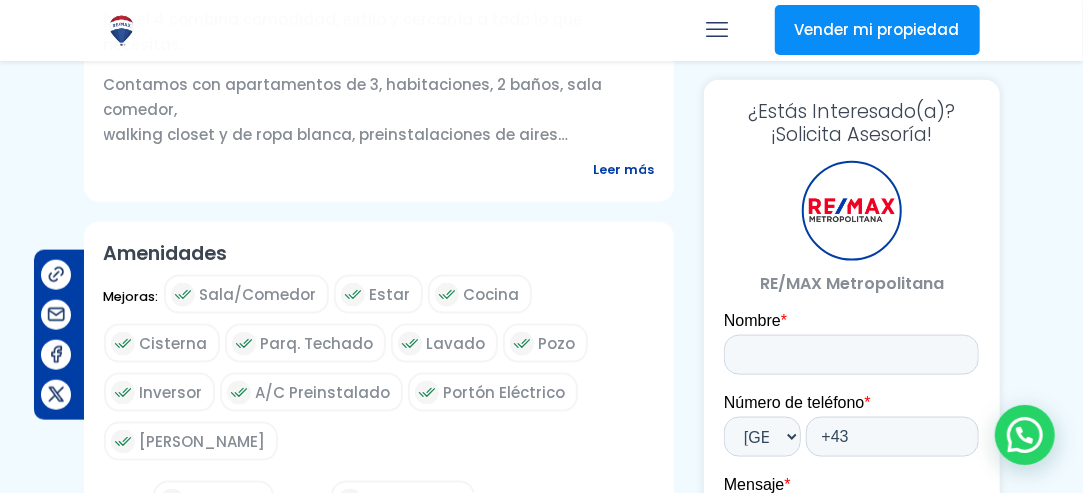 scroll, scrollTop: 983, scrollLeft: 0, axis: vertical 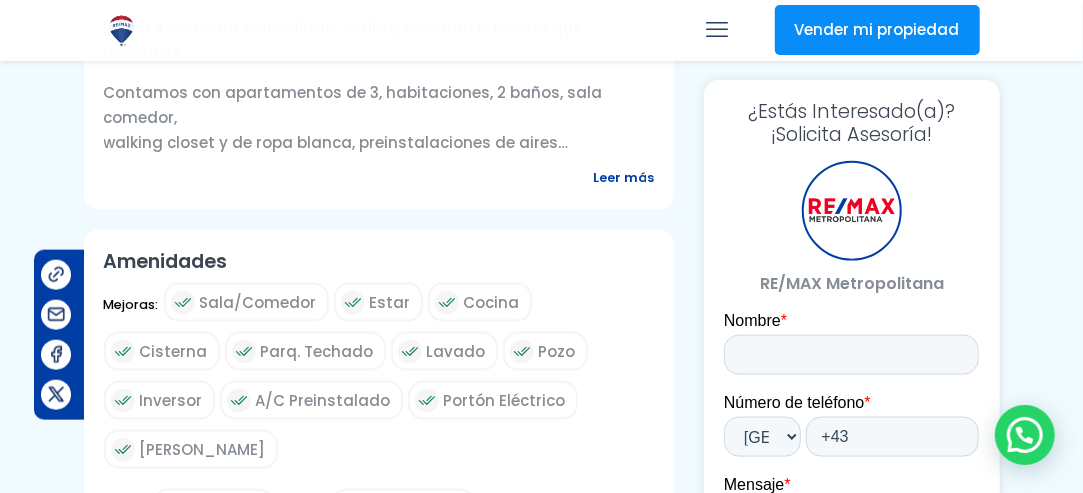 click on "Leer más" at bounding box center (623, 177) 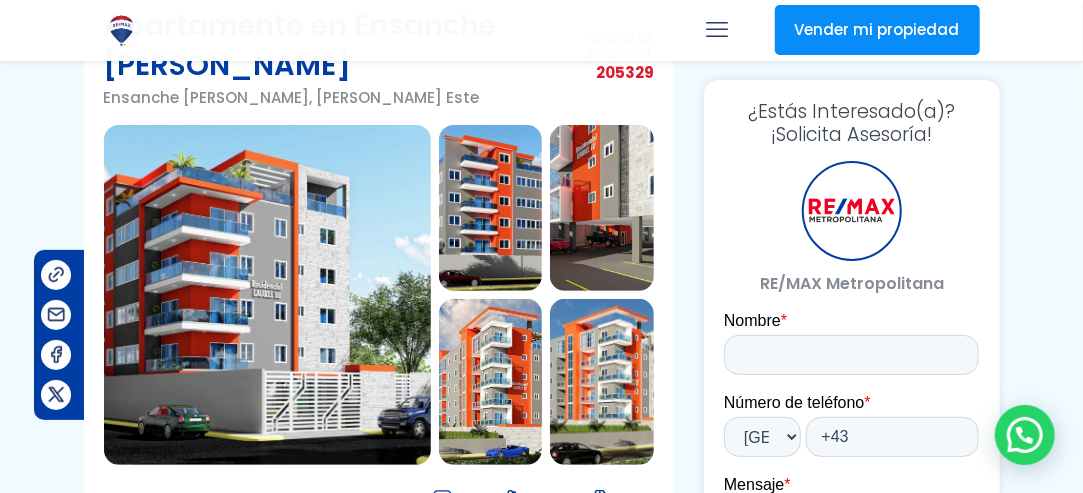 scroll, scrollTop: 124, scrollLeft: 0, axis: vertical 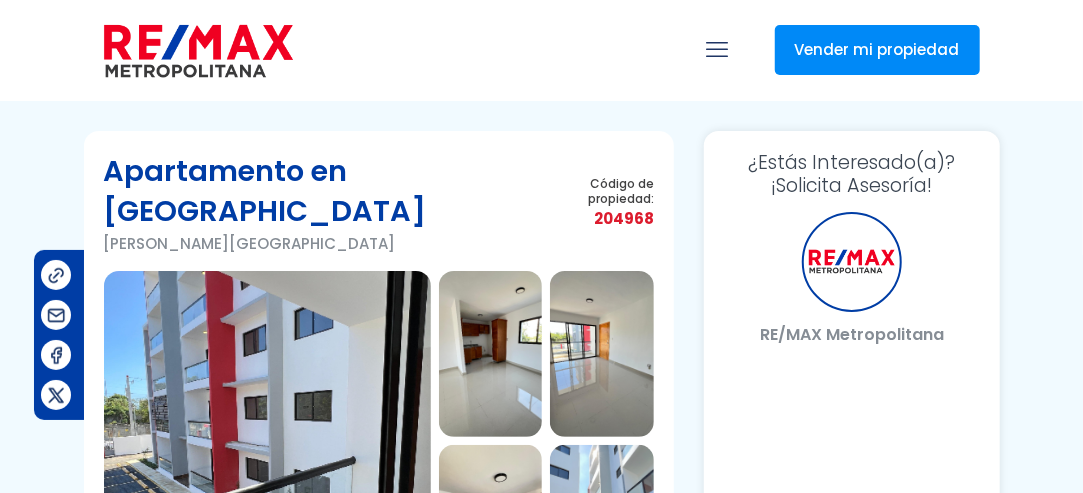 select on "AT" 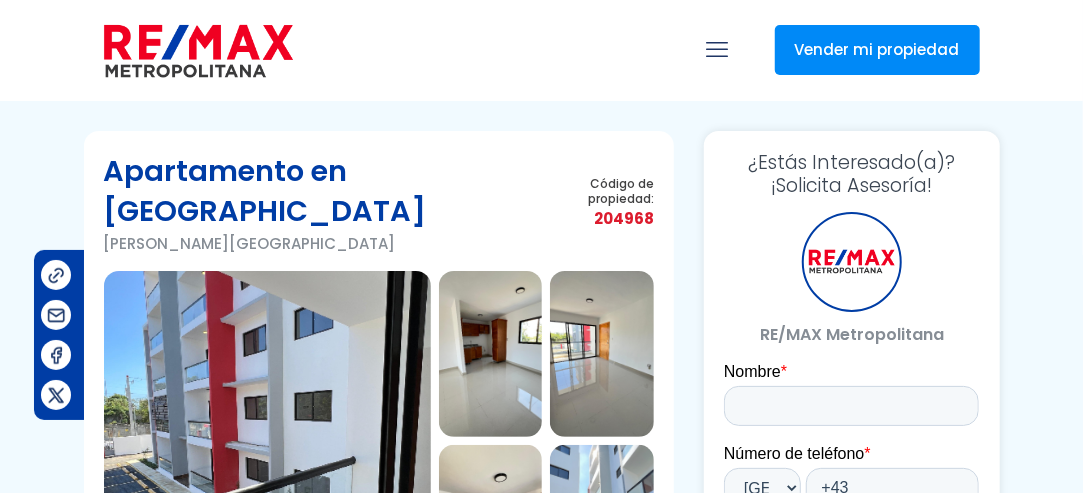 scroll, scrollTop: 0, scrollLeft: 0, axis: both 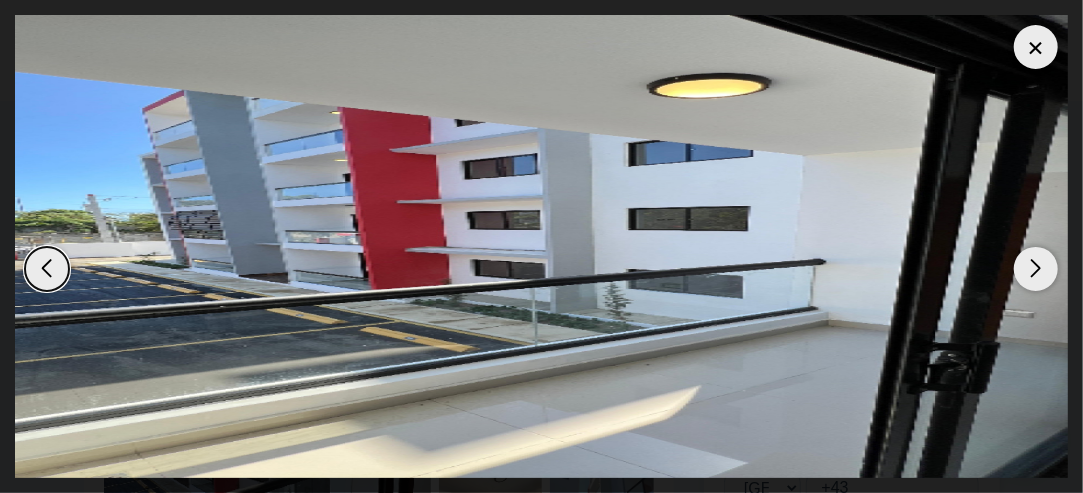 click at bounding box center [1036, 269] 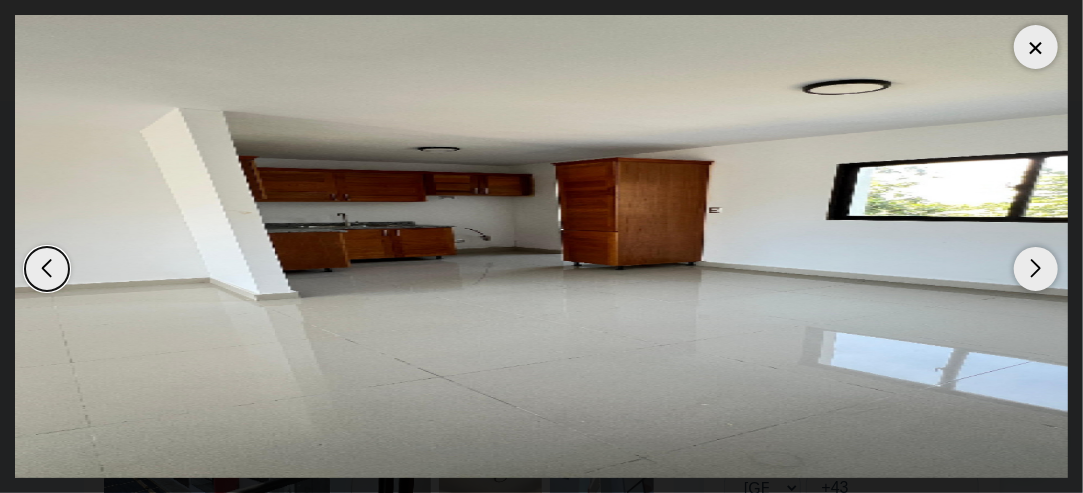 click at bounding box center [1036, 269] 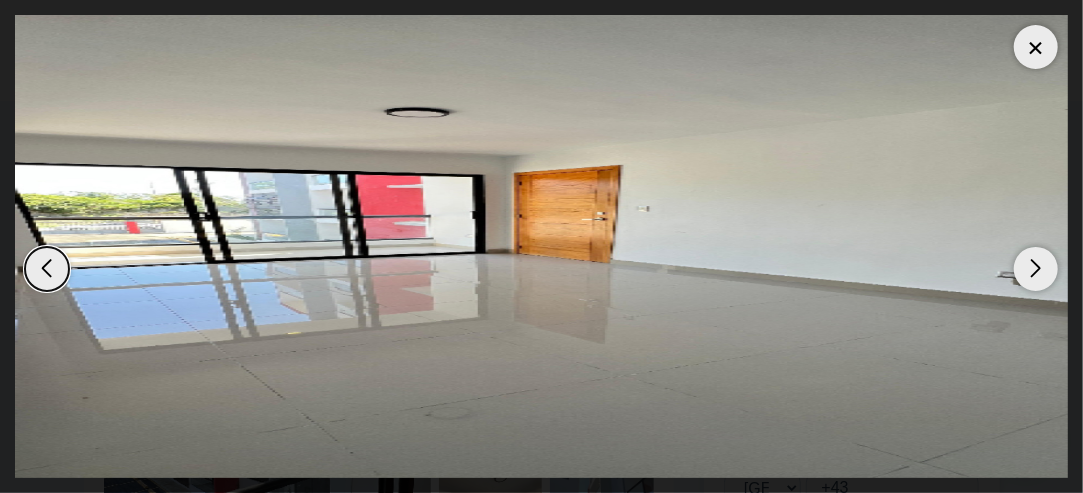 click at bounding box center (1036, 269) 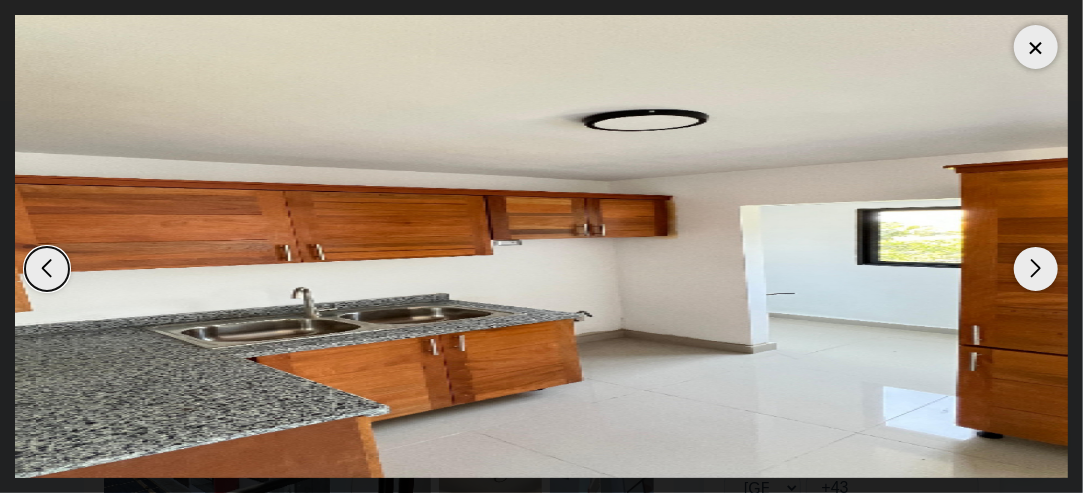 click at bounding box center (1036, 269) 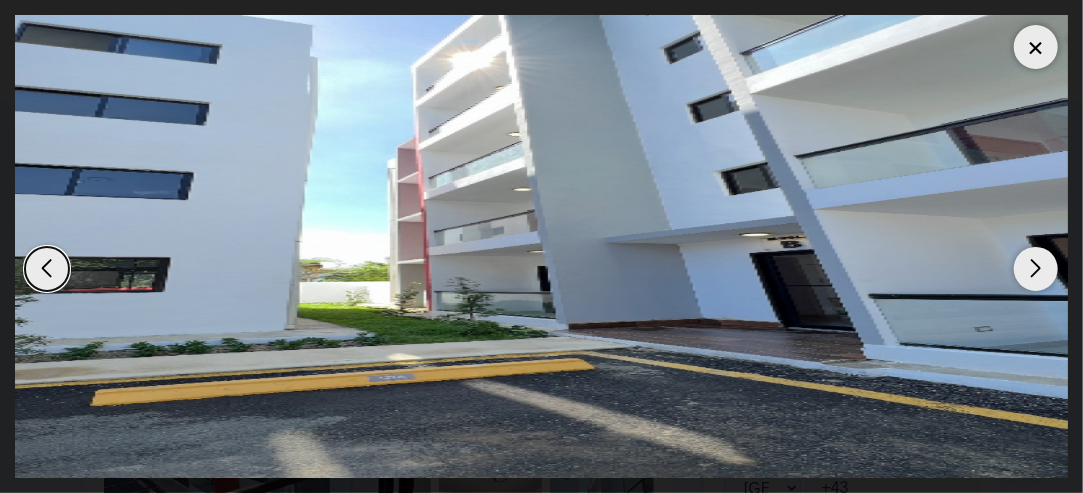 click at bounding box center [1036, 269] 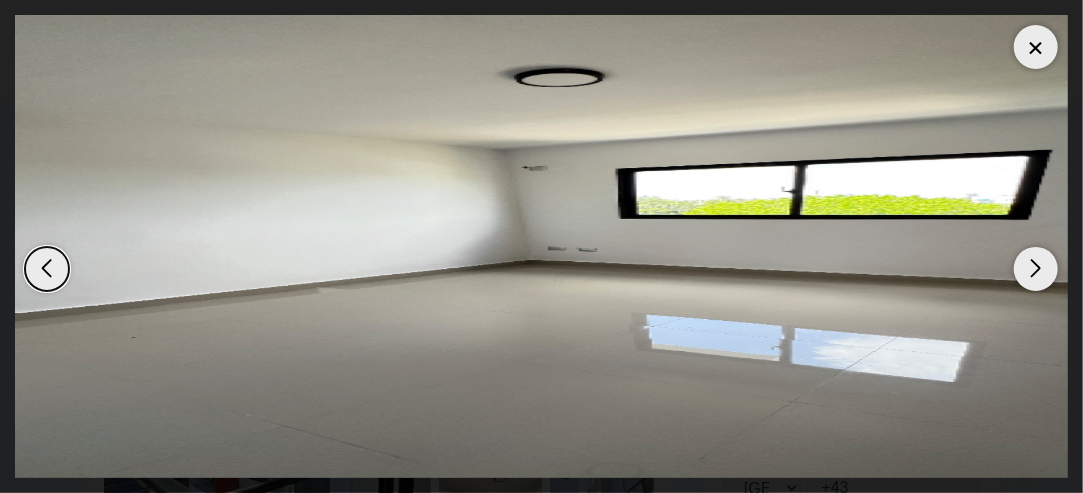 click at bounding box center (1036, 269) 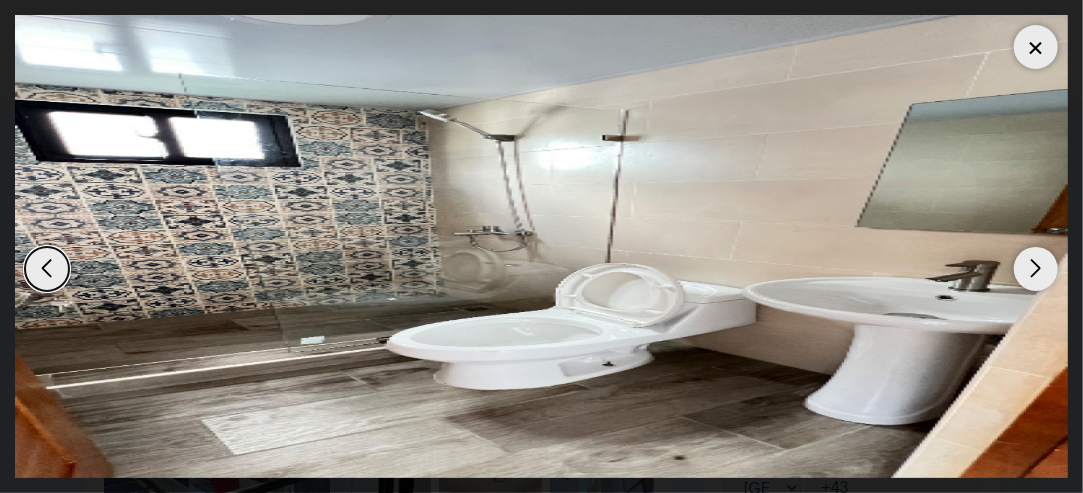 click at bounding box center (1036, 269) 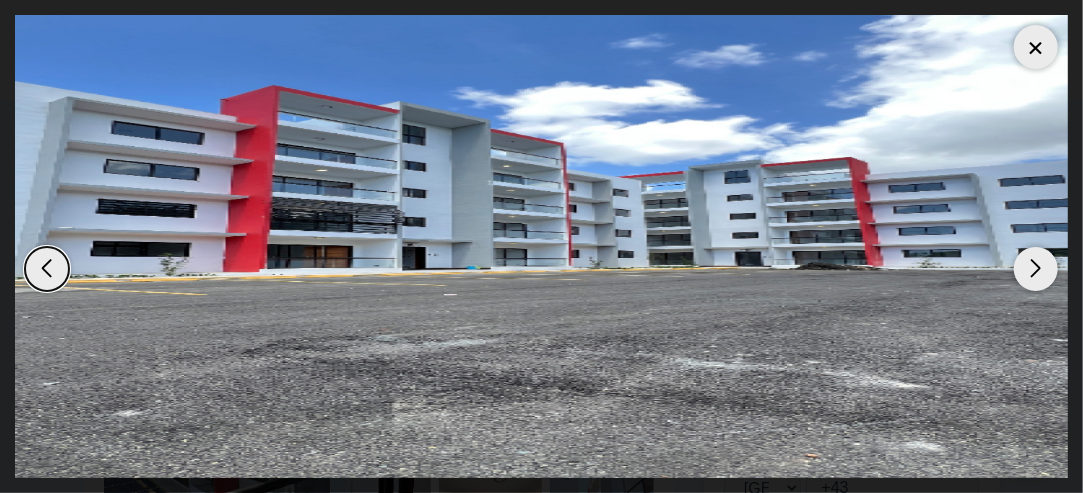 click at bounding box center [1036, 269] 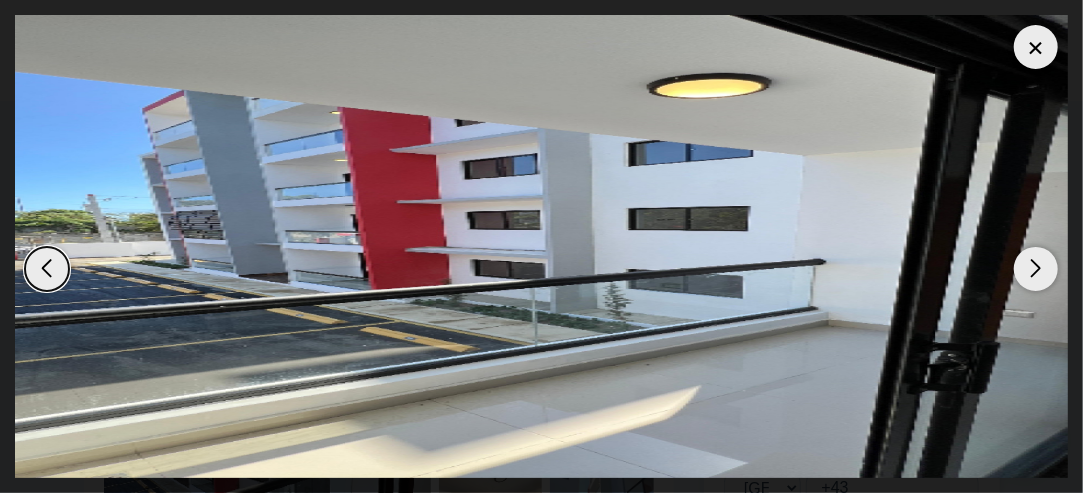click at bounding box center (1036, 269) 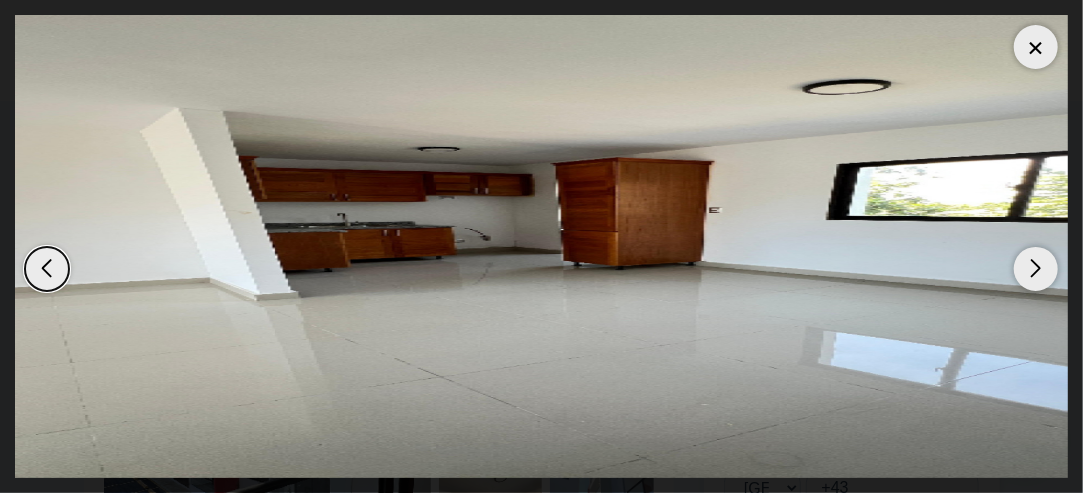 click at bounding box center (1036, 269) 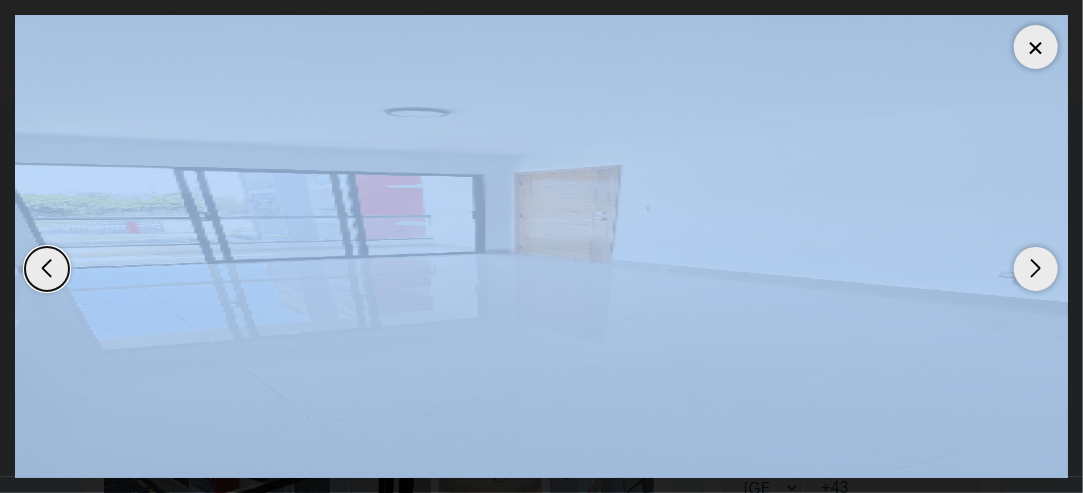 drag, startPoint x: 1036, startPoint y: 255, endPoint x: 1040, endPoint y: 241, distance: 14.56022 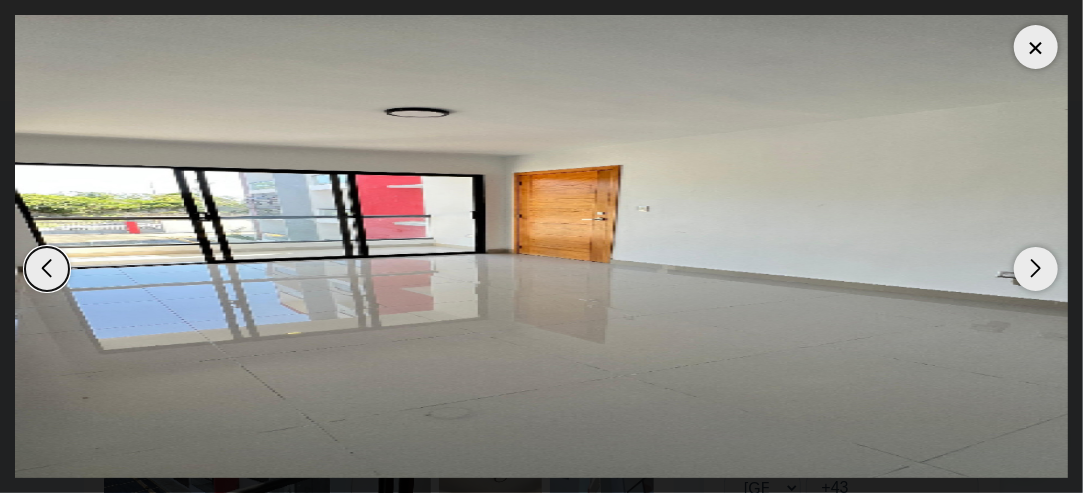drag, startPoint x: 1040, startPoint y: 241, endPoint x: 1036, endPoint y: 44, distance: 197.0406 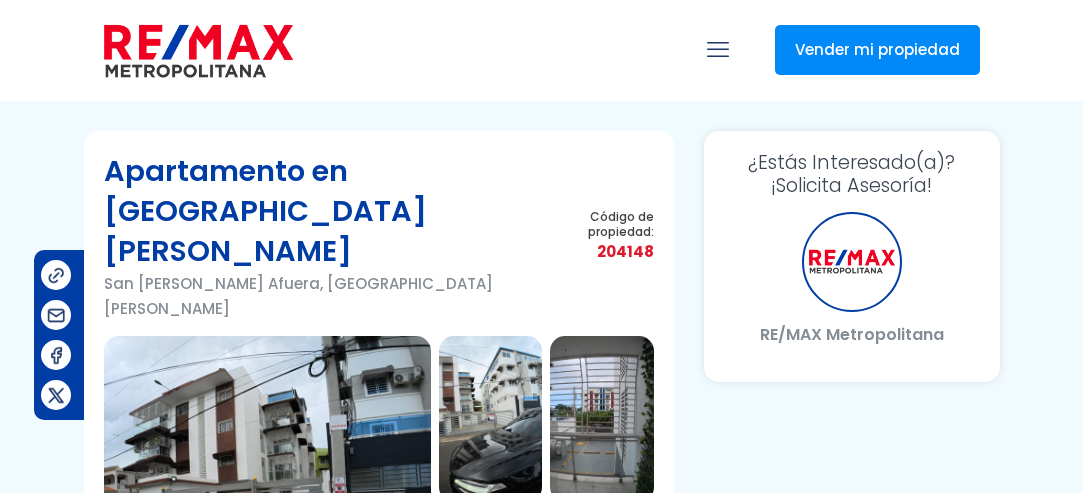 scroll, scrollTop: 0, scrollLeft: 0, axis: both 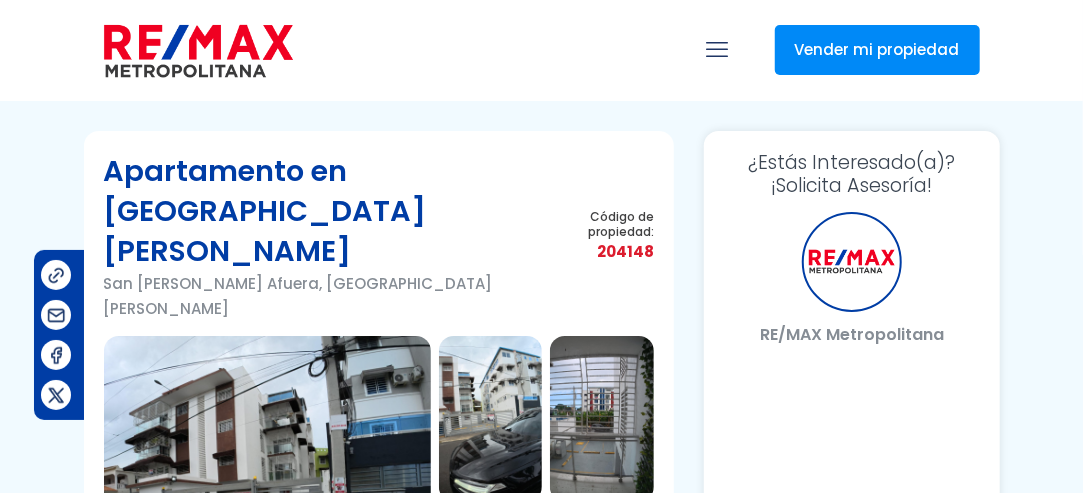 select on "AT" 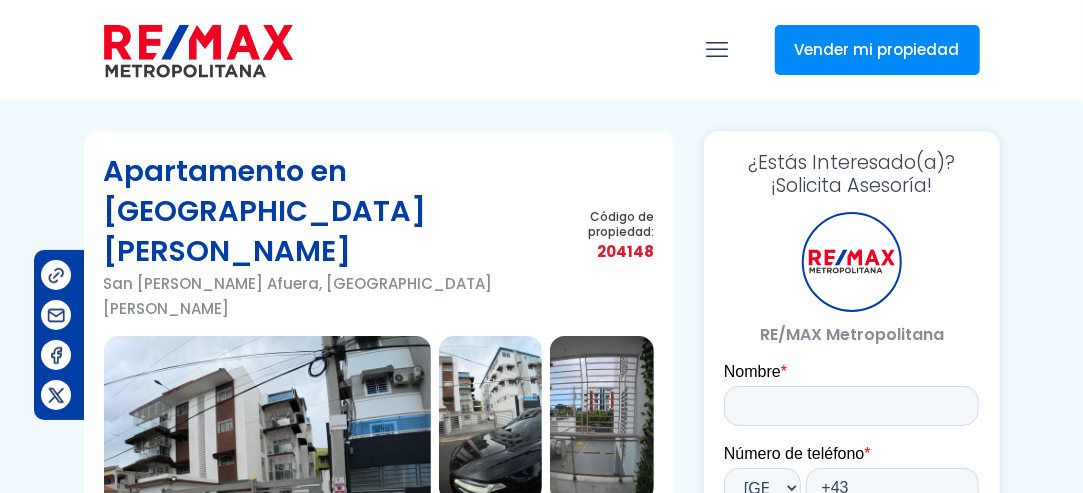 scroll, scrollTop: 0, scrollLeft: 0, axis: both 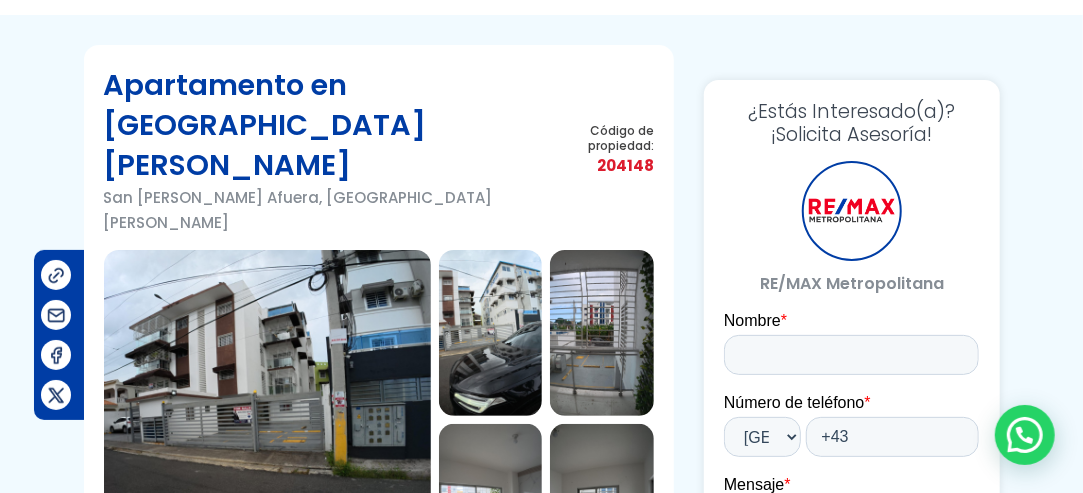 click at bounding box center (267, 420) 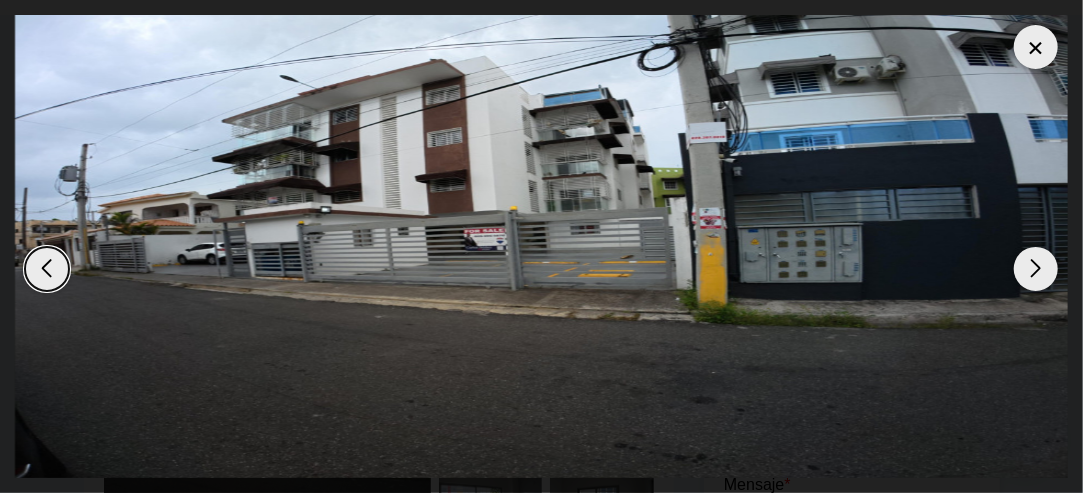 click at bounding box center [1036, 269] 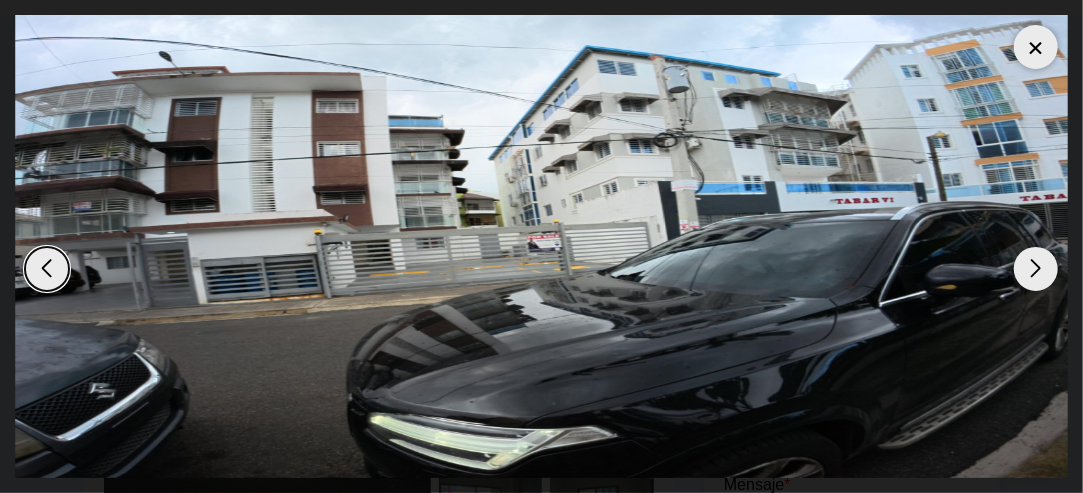 click at bounding box center (1036, 269) 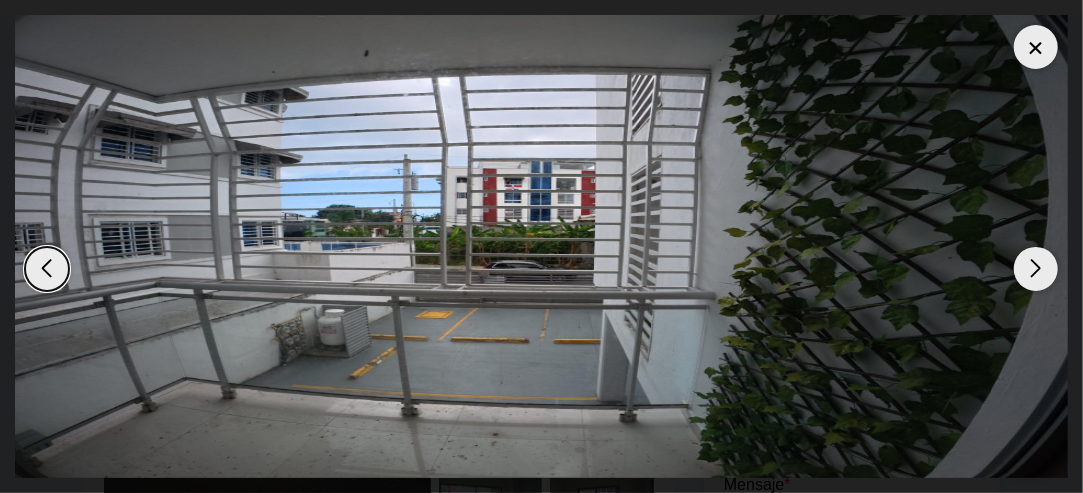 click at bounding box center (1036, 269) 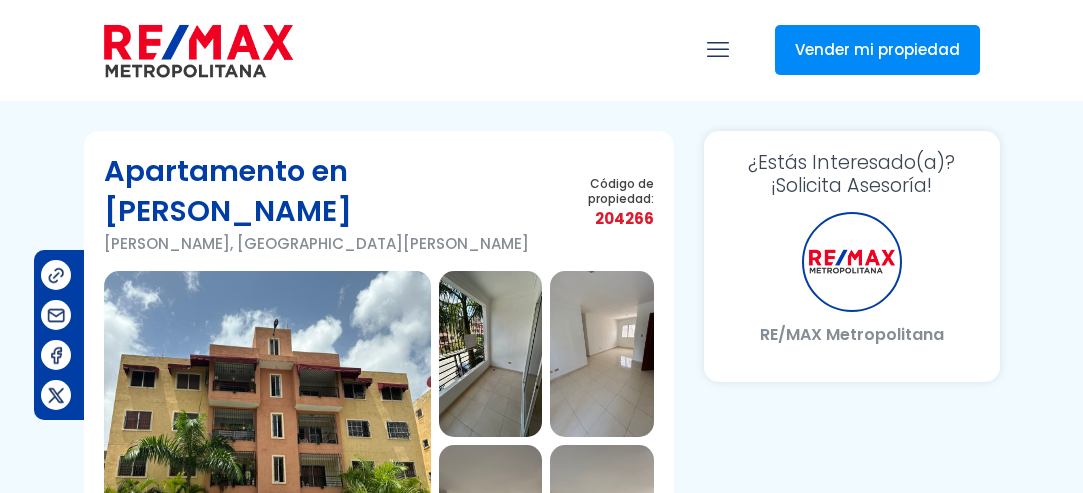 scroll, scrollTop: 0, scrollLeft: 0, axis: both 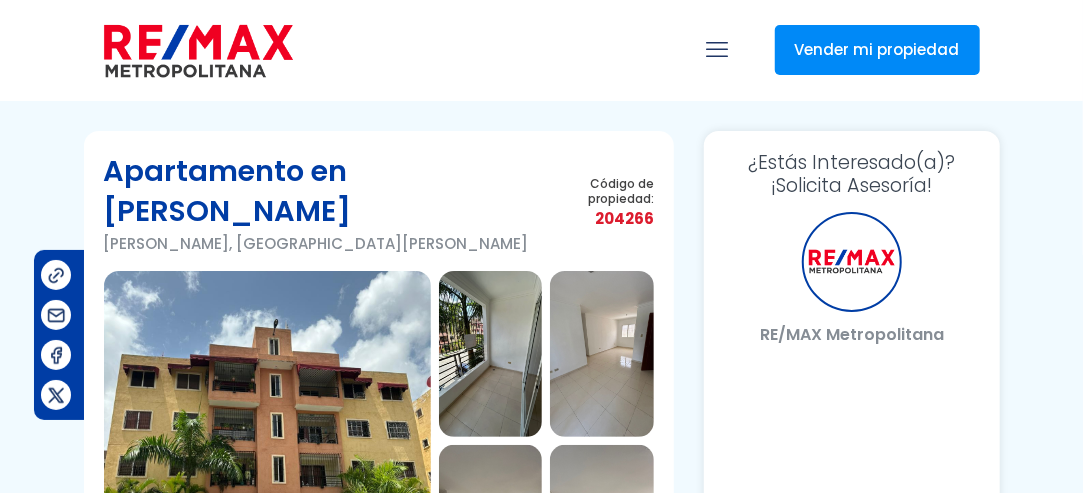 select on "AT" 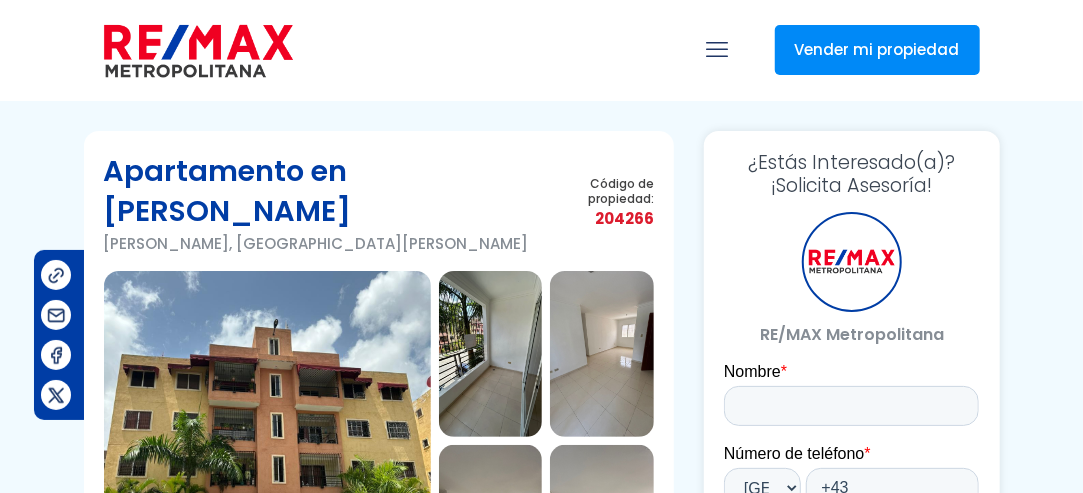 scroll, scrollTop: 0, scrollLeft: 0, axis: both 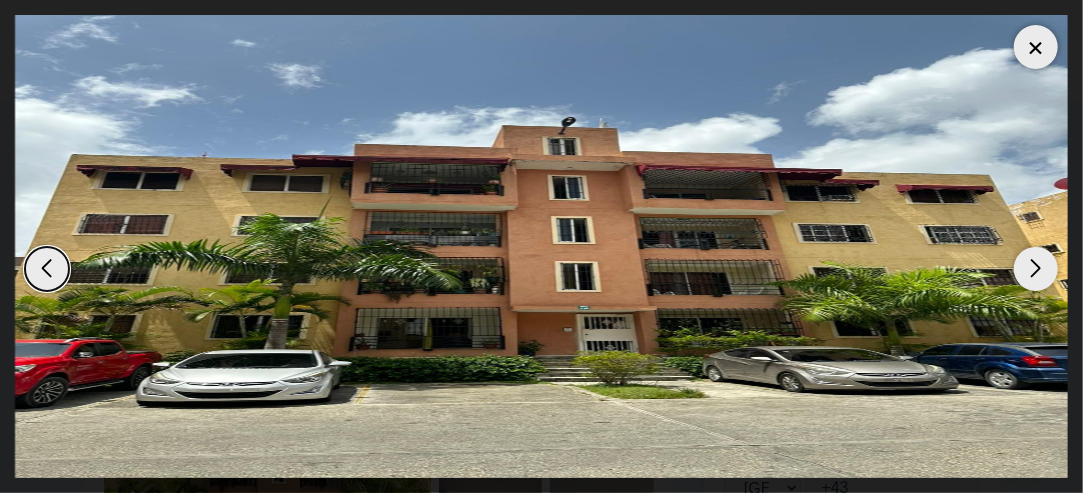 click at bounding box center [1036, 269] 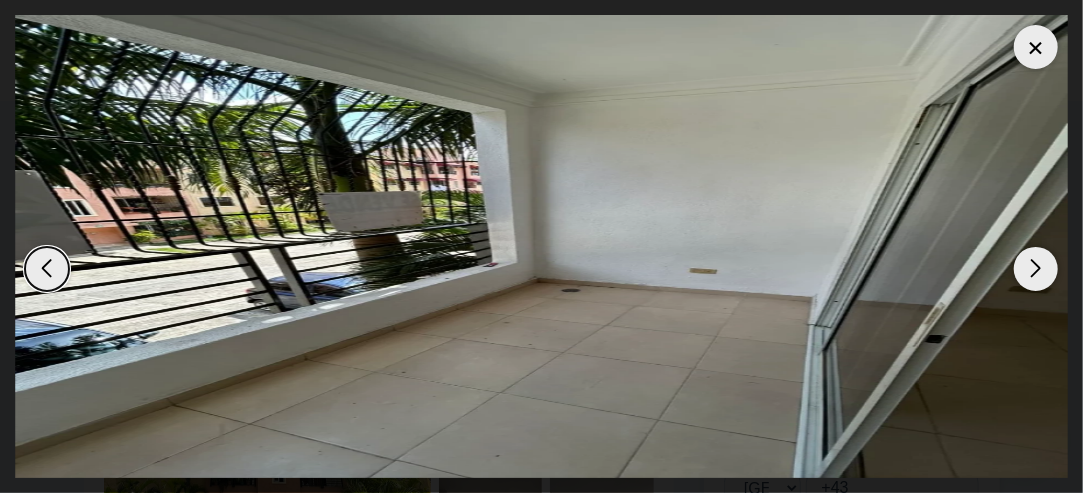click at bounding box center [1036, 269] 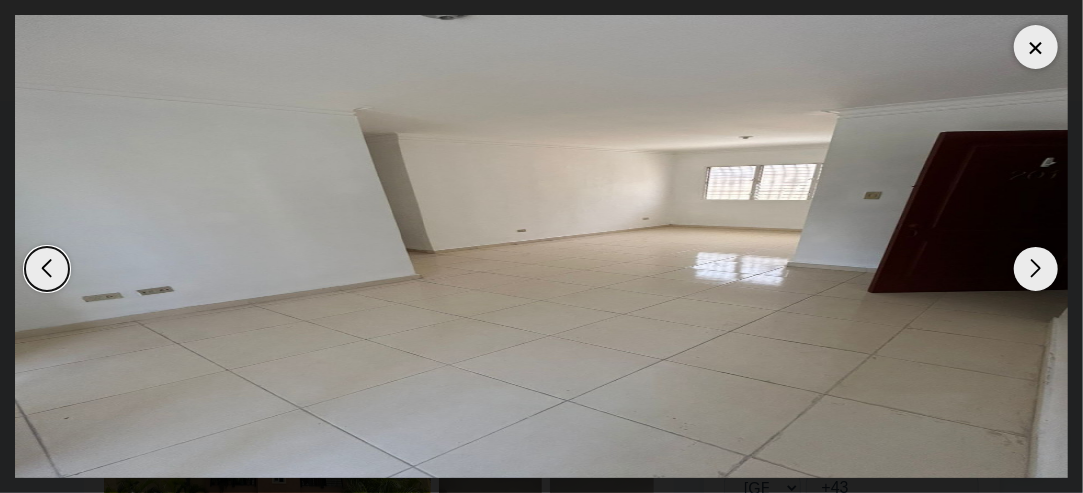 drag, startPoint x: 1033, startPoint y: 43, endPoint x: 994, endPoint y: 49, distance: 39.45884 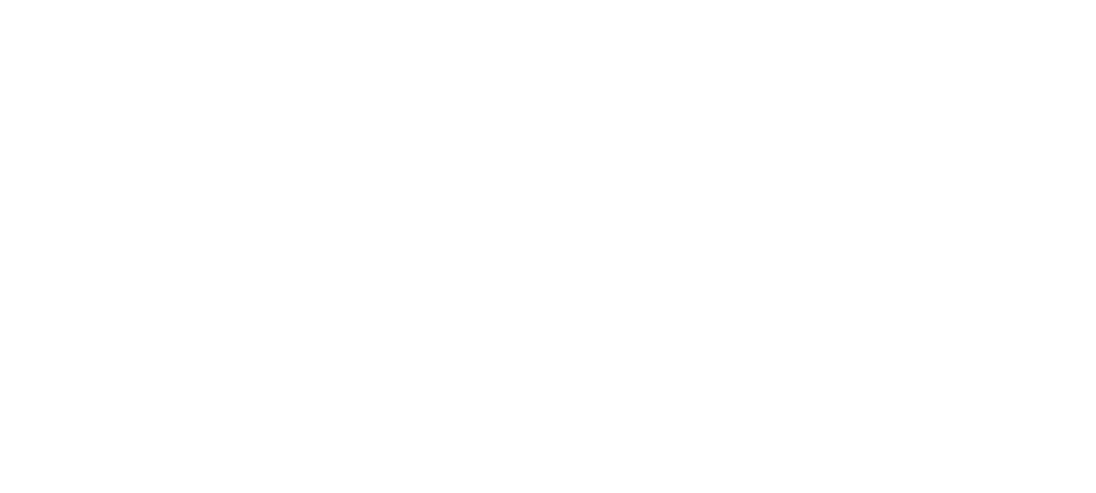 scroll, scrollTop: 0, scrollLeft: 0, axis: both 